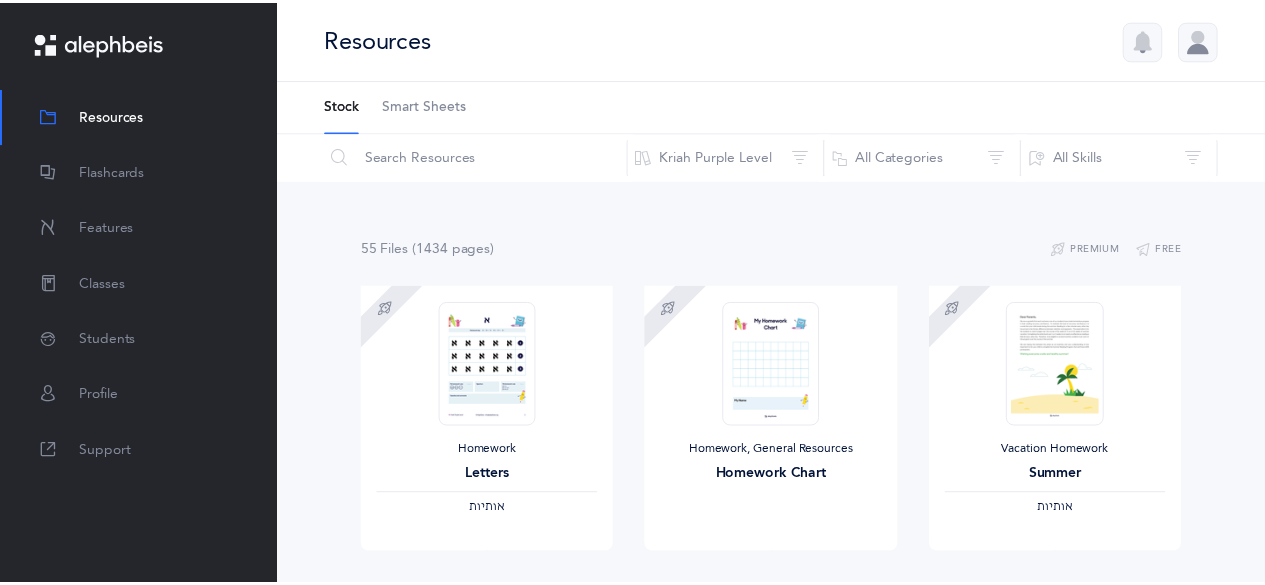 scroll, scrollTop: 0, scrollLeft: 0, axis: both 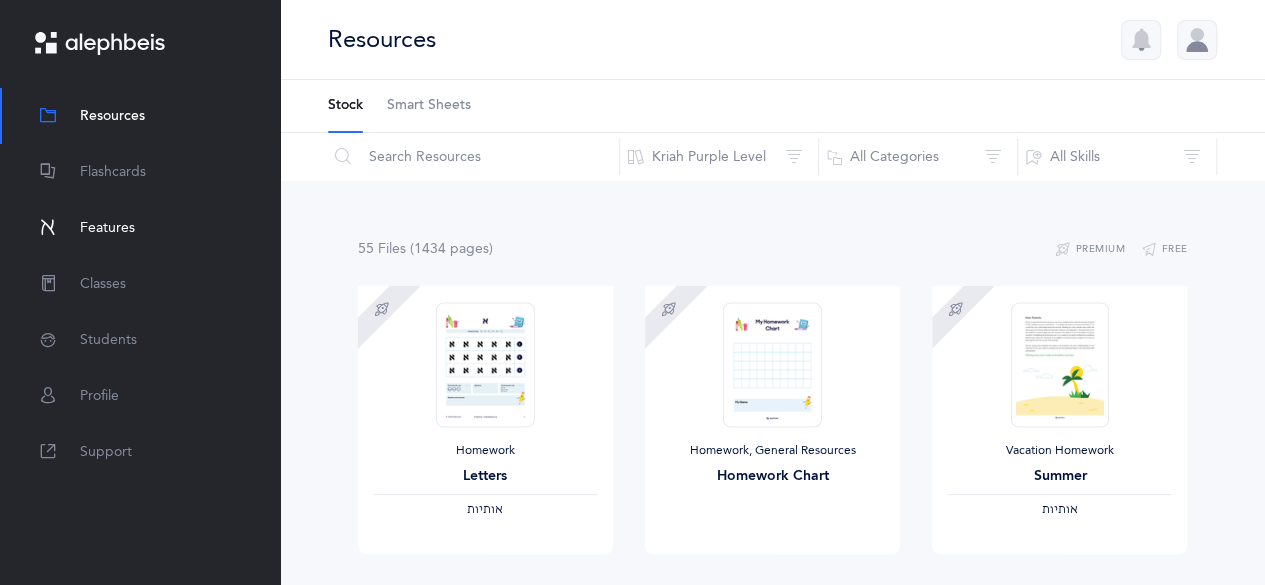 click on "Features" at bounding box center (107, 228) 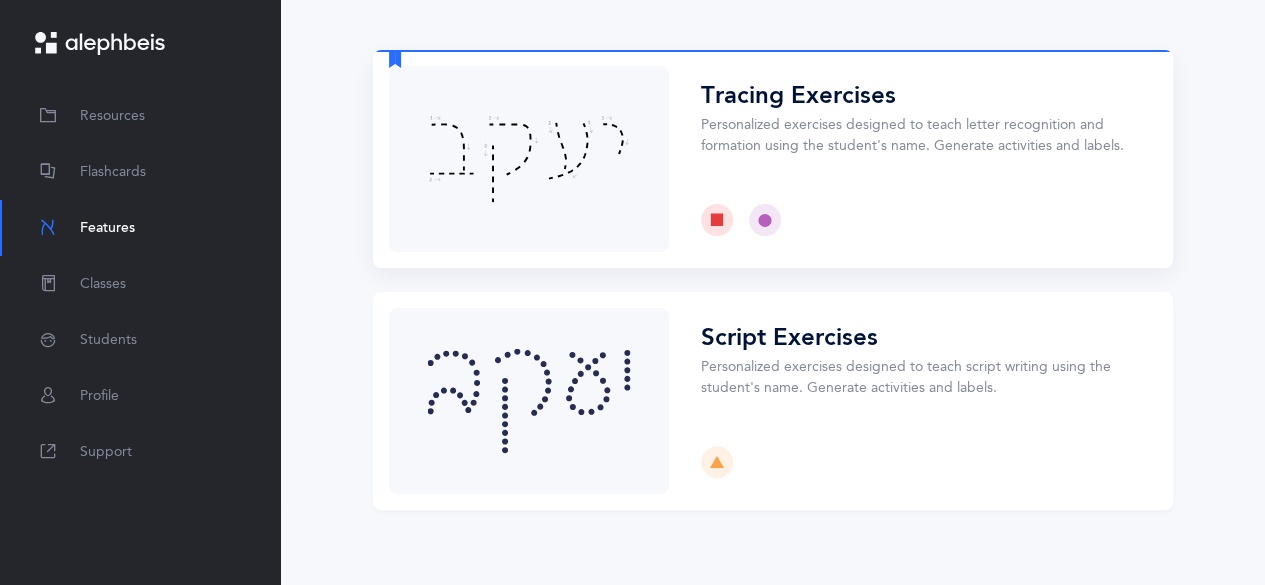 scroll, scrollTop: 114, scrollLeft: 0, axis: vertical 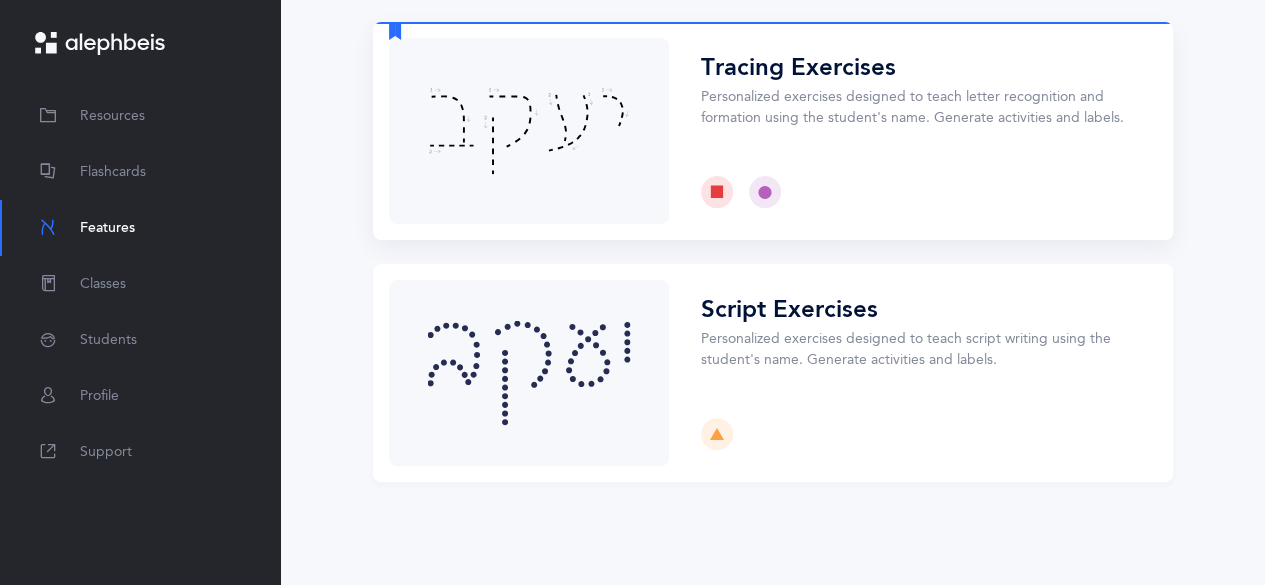 click on "Choose" at bounding box center [773, 131] 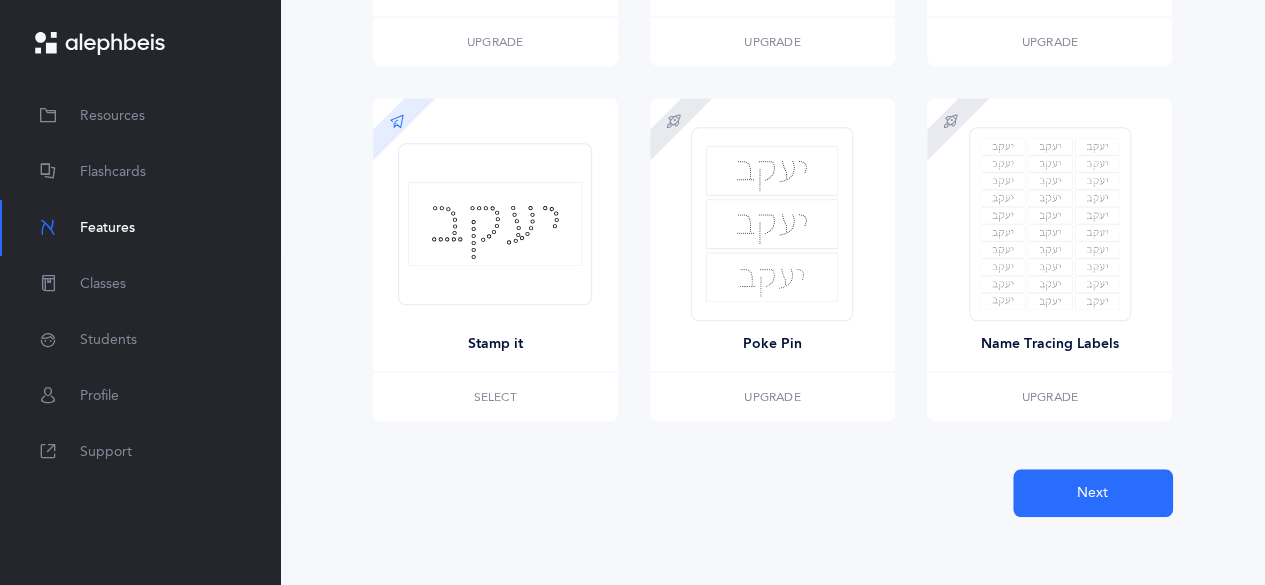 scroll, scrollTop: 629, scrollLeft: 0, axis: vertical 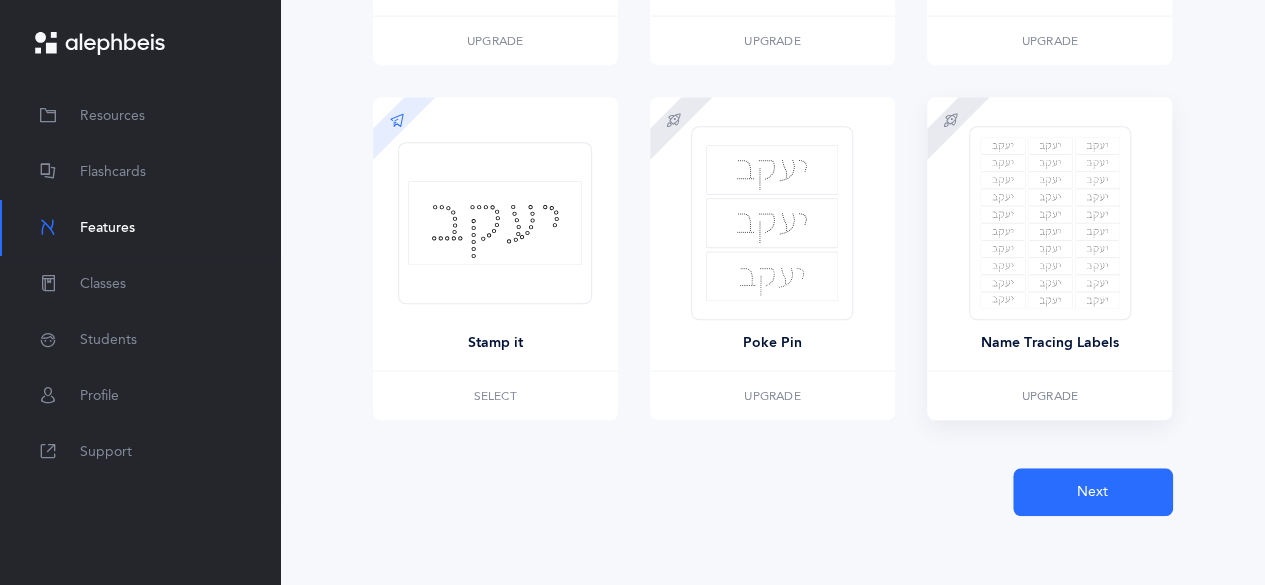 click at bounding box center (1050, 223) 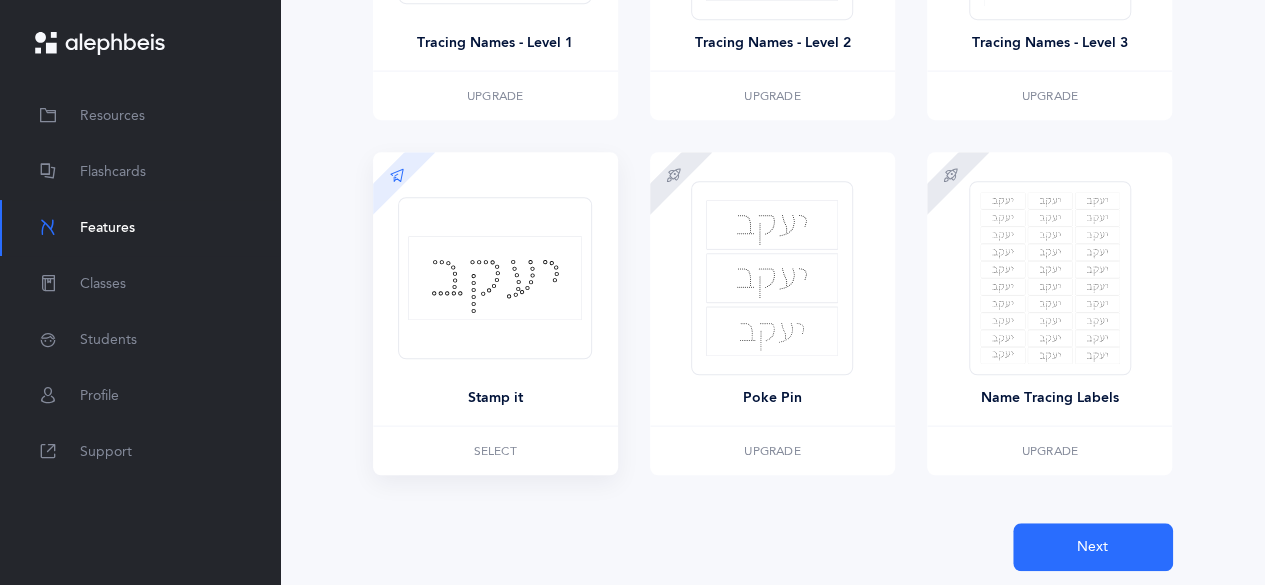 scroll, scrollTop: 575, scrollLeft: 0, axis: vertical 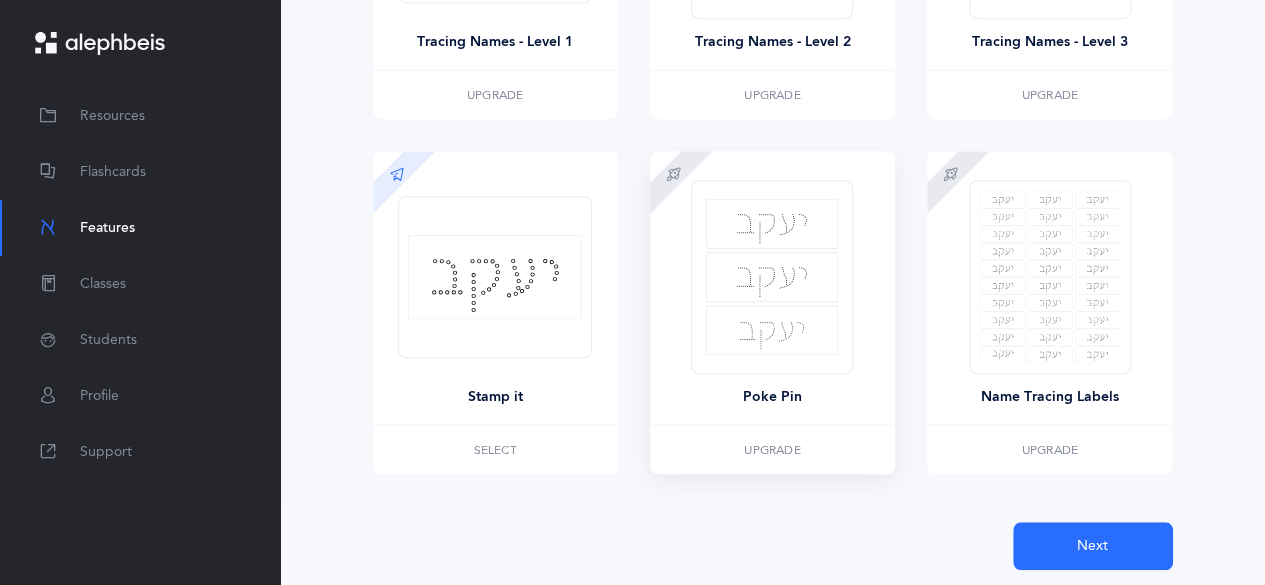 click at bounding box center (674, 174) 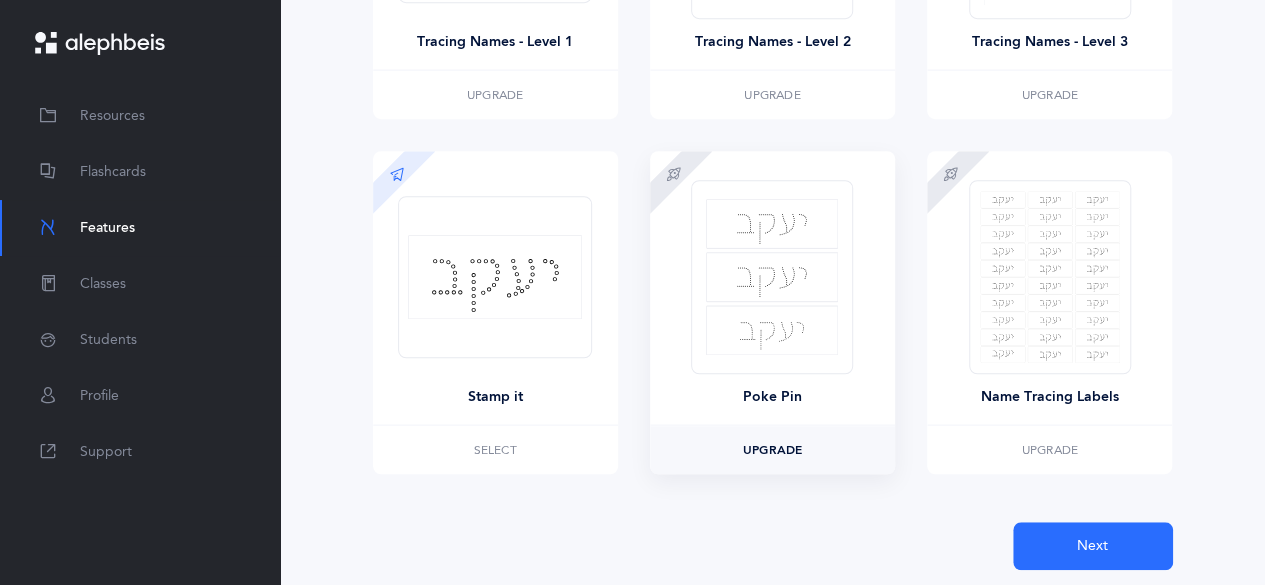 click on "Upgrade" at bounding box center [772, 450] 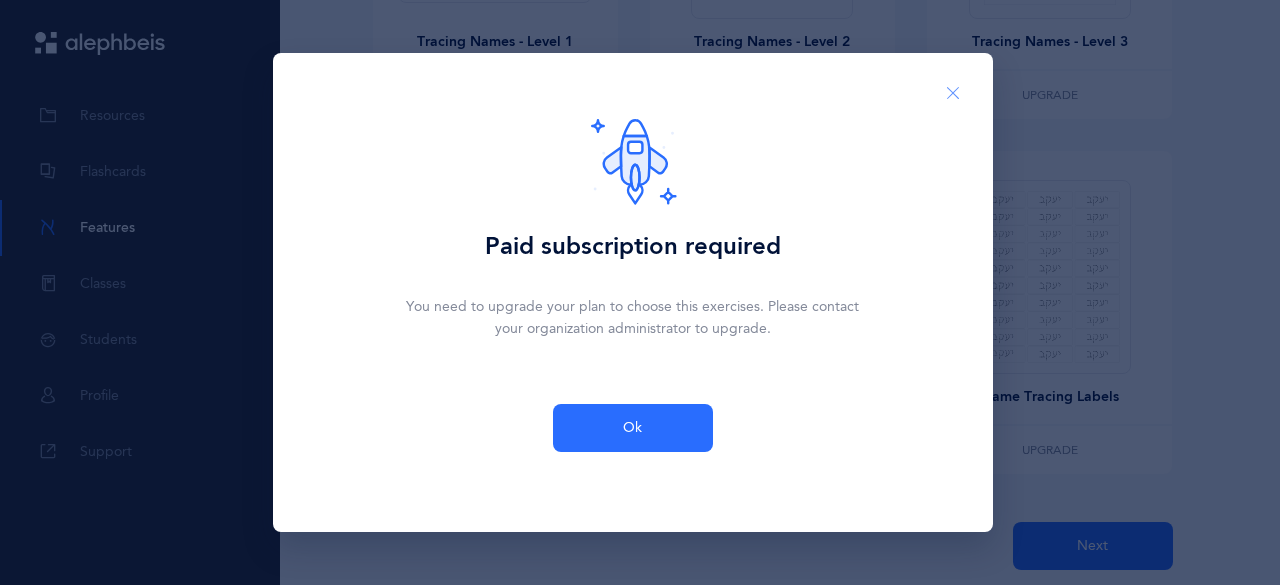 click at bounding box center [953, 94] 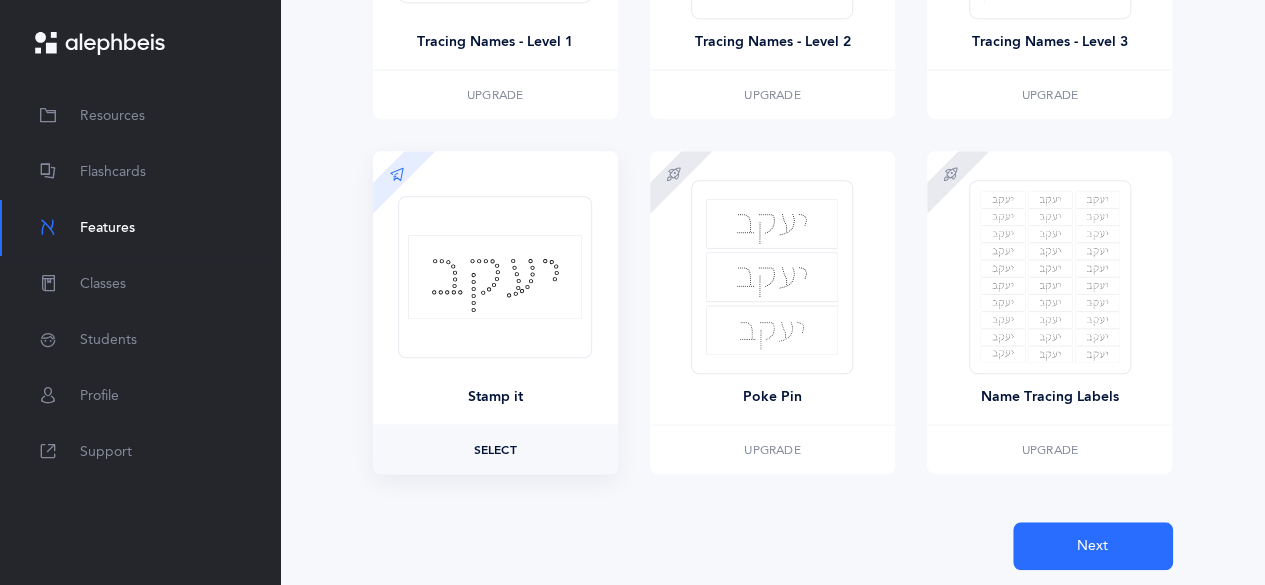 click on "Select" at bounding box center [495, 450] 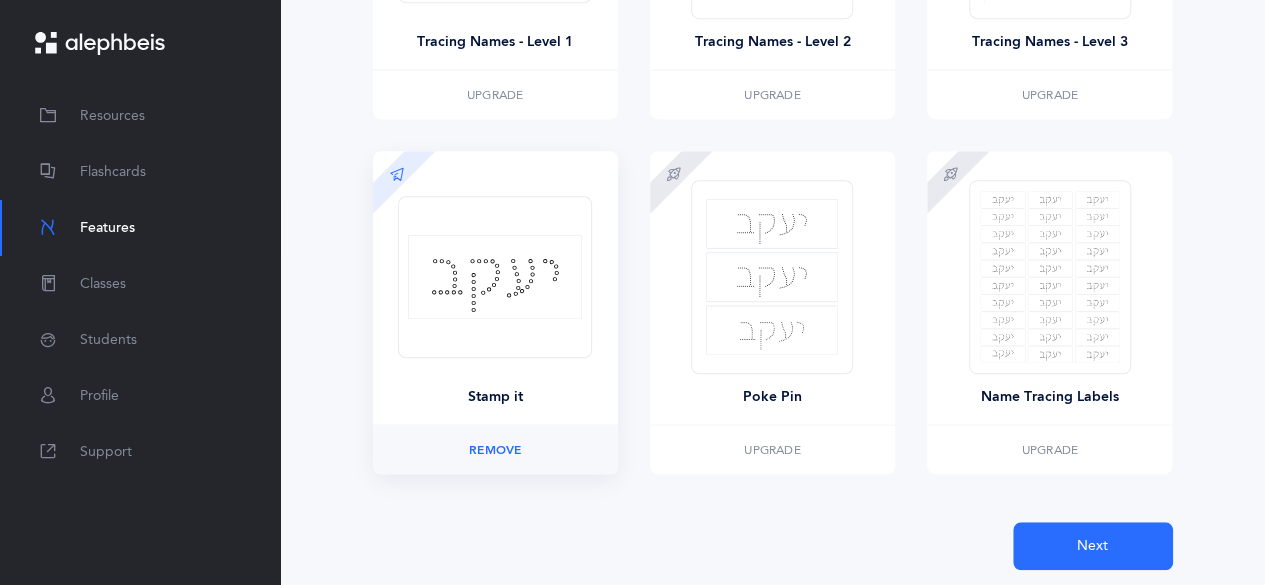click at bounding box center [495, 277] 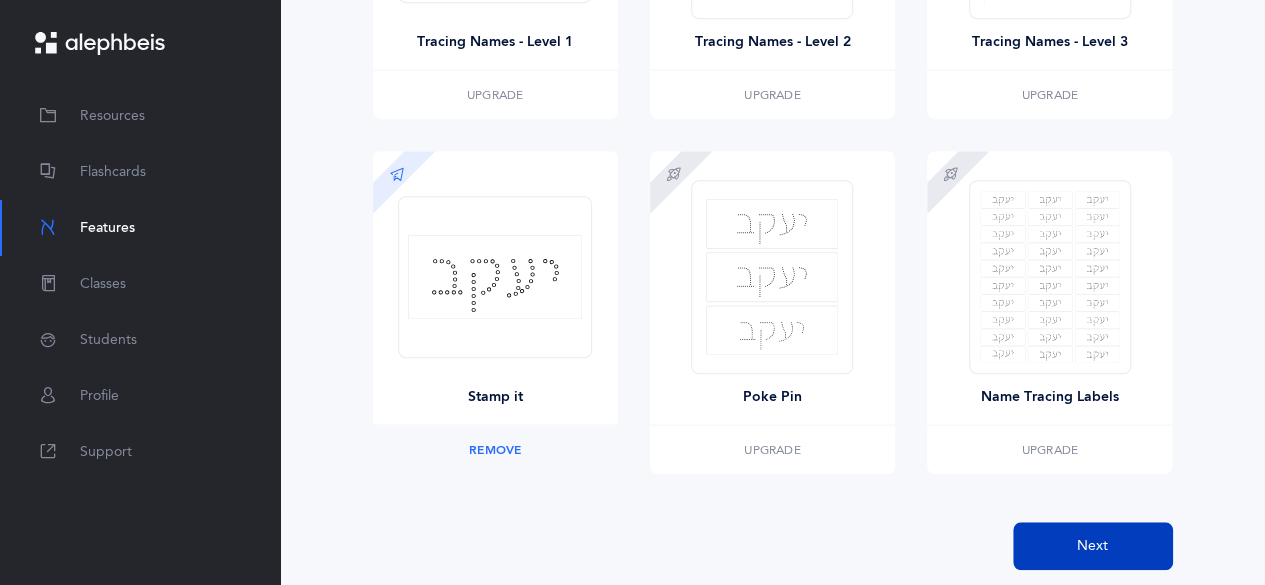 click on "Next" at bounding box center [1093, 546] 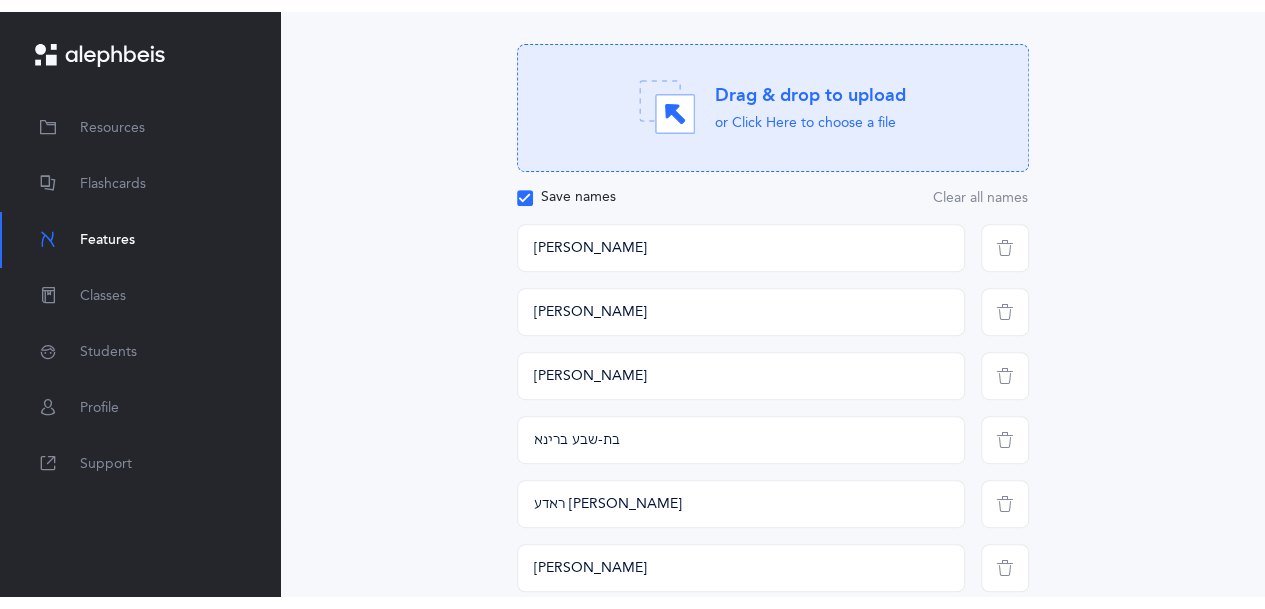 scroll, scrollTop: 957, scrollLeft: 0, axis: vertical 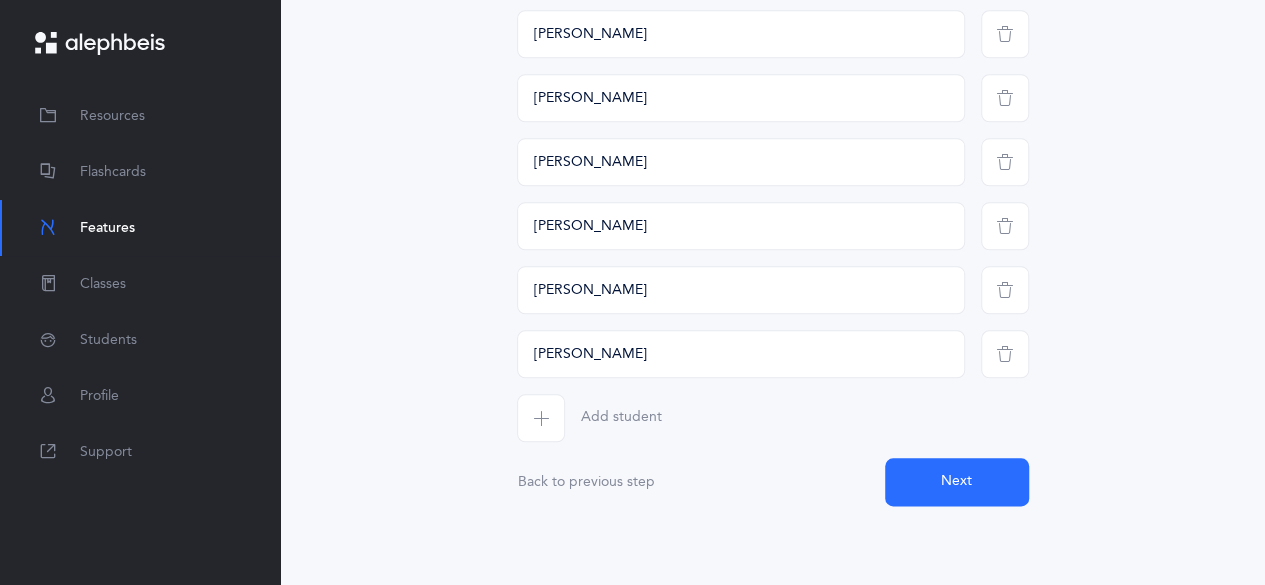 click at bounding box center [541, 418] 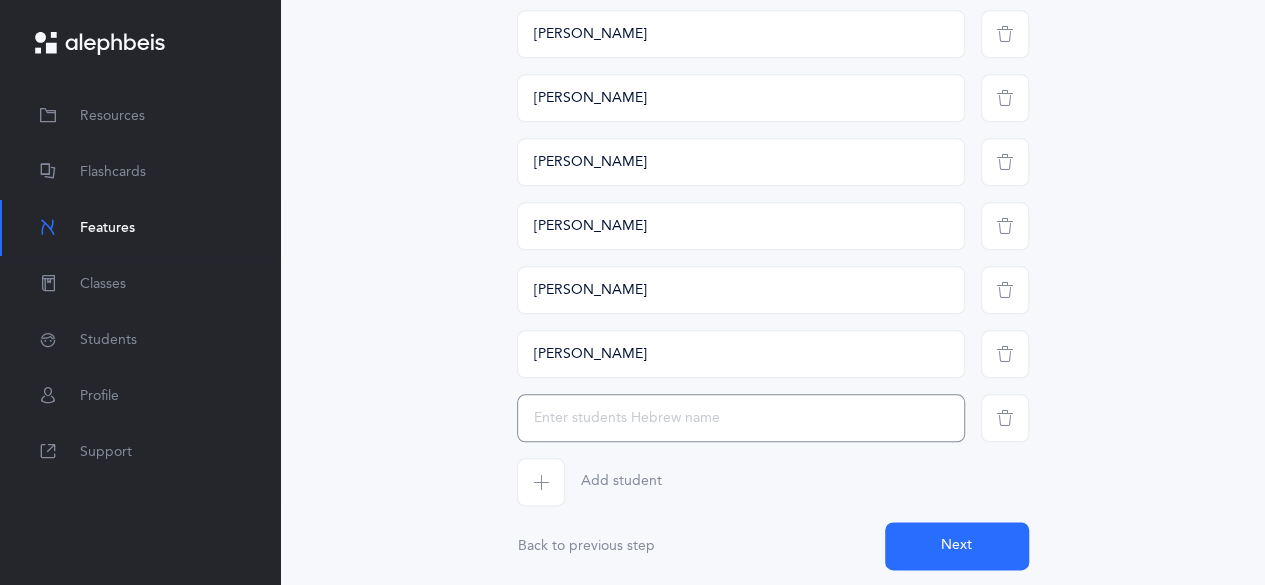 click at bounding box center [741, 418] 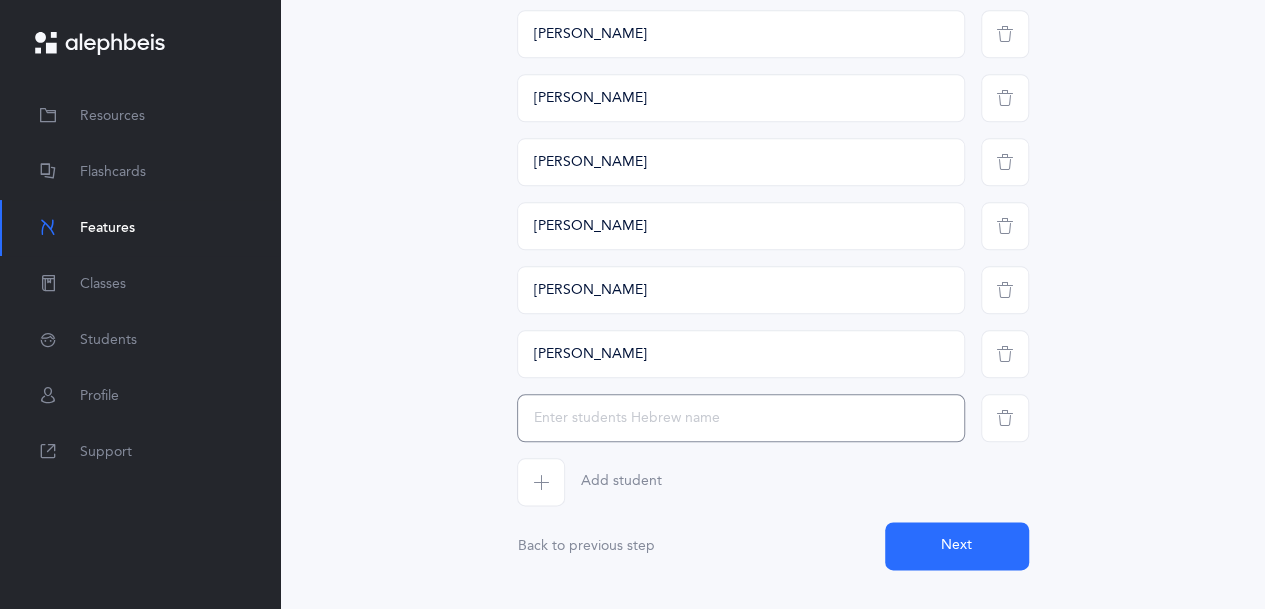 click at bounding box center (741, 418) 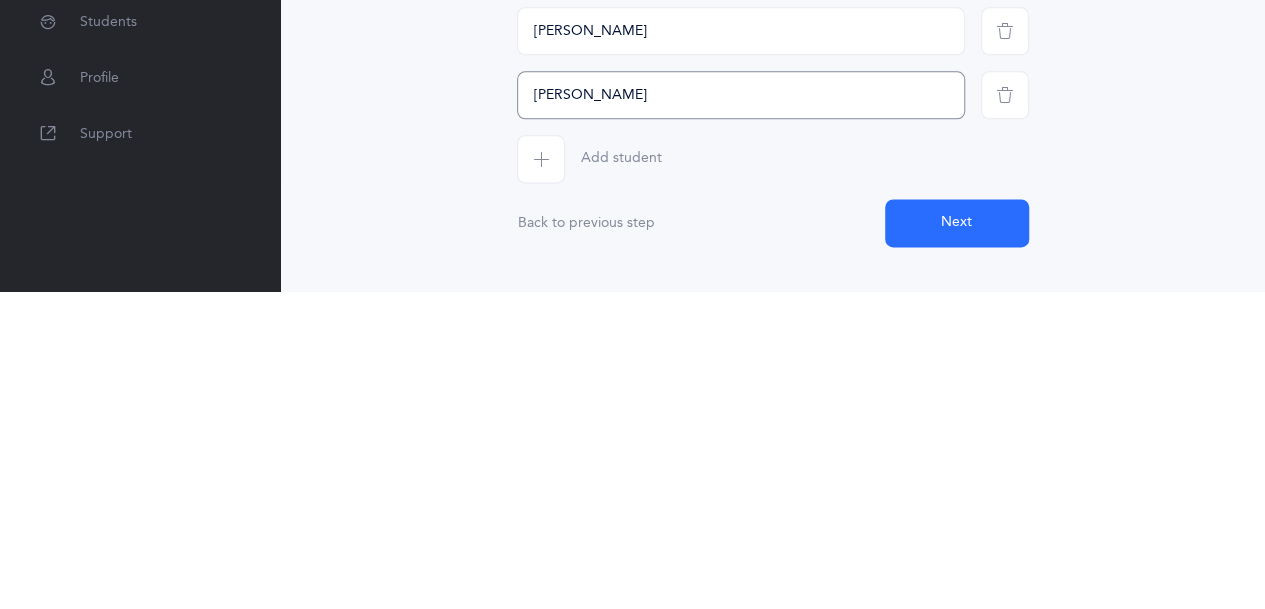 scroll, scrollTop: 964, scrollLeft: 0, axis: vertical 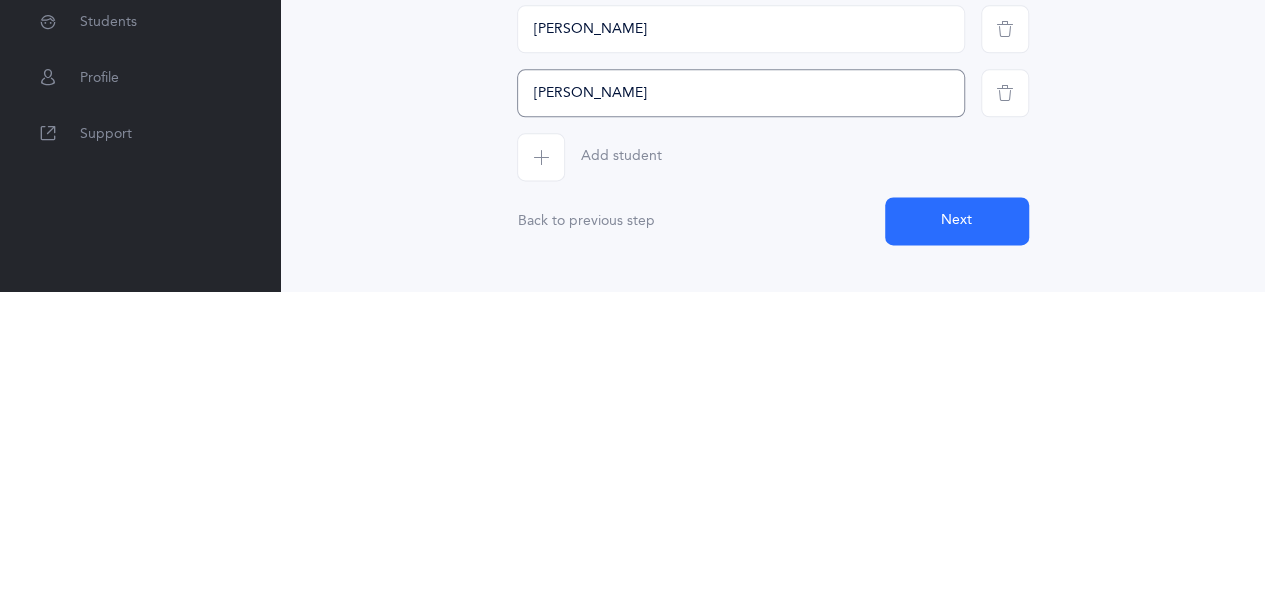 type on "[PERSON_NAME]" 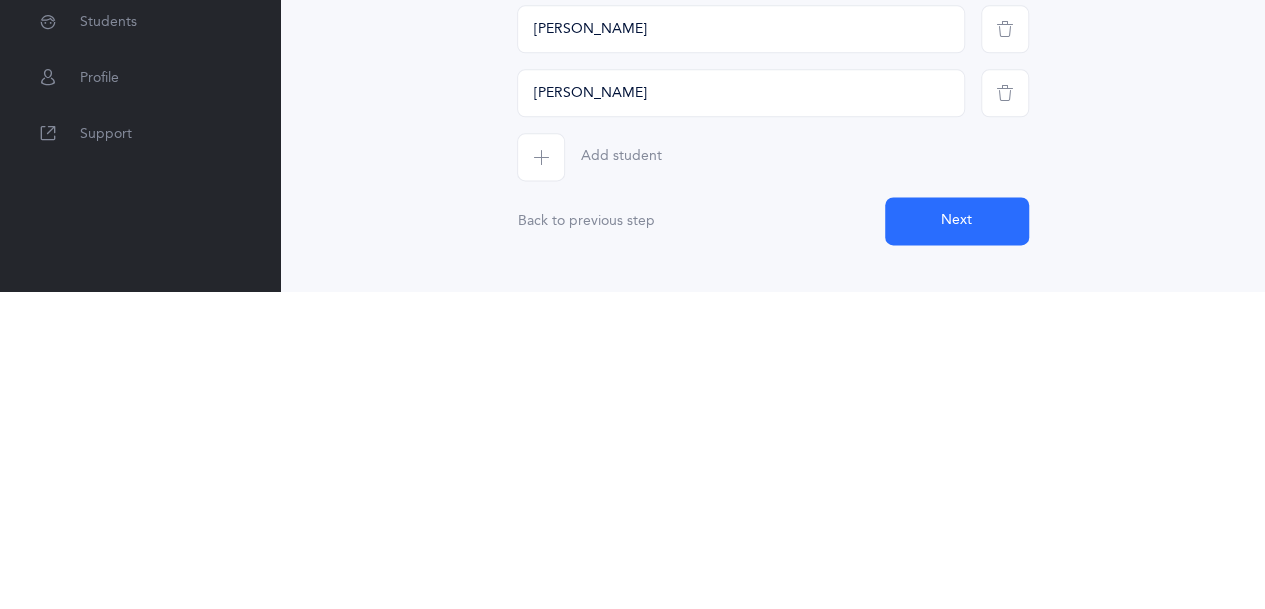 click at bounding box center (541, 475) 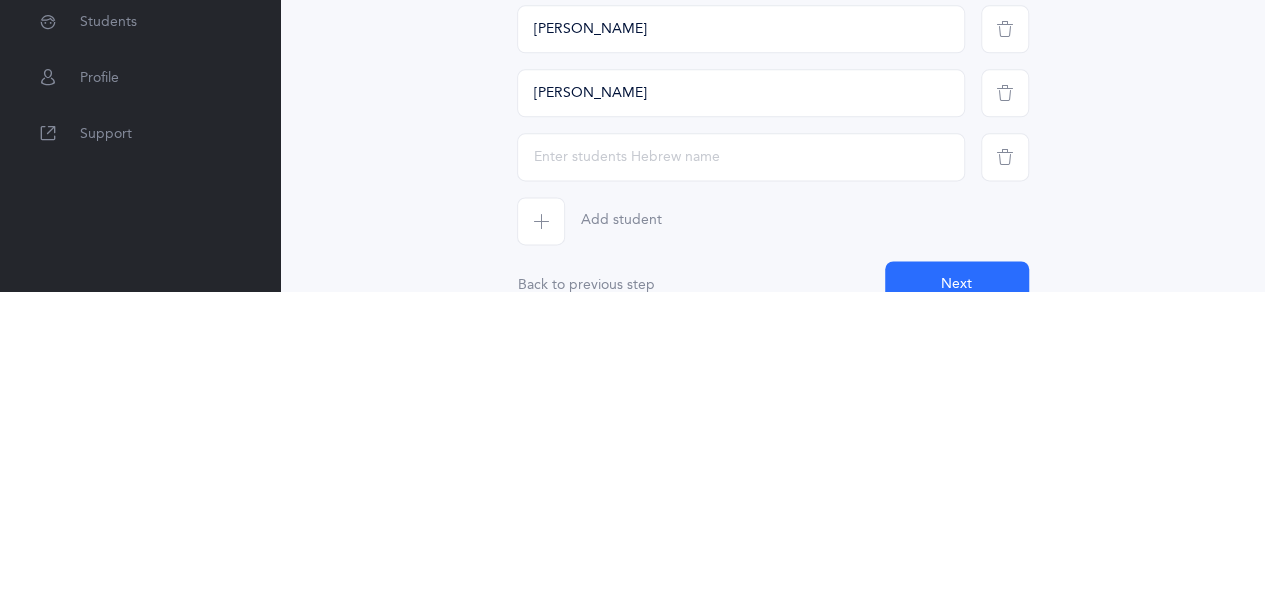 scroll, scrollTop: 964, scrollLeft: 0, axis: vertical 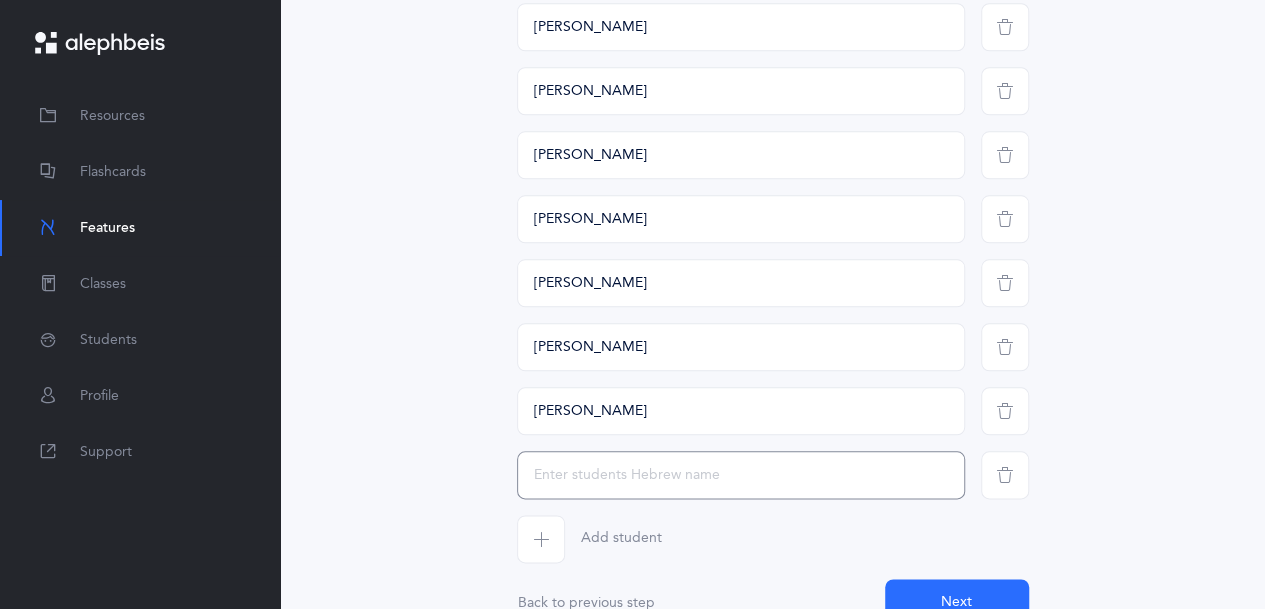 click at bounding box center [741, 475] 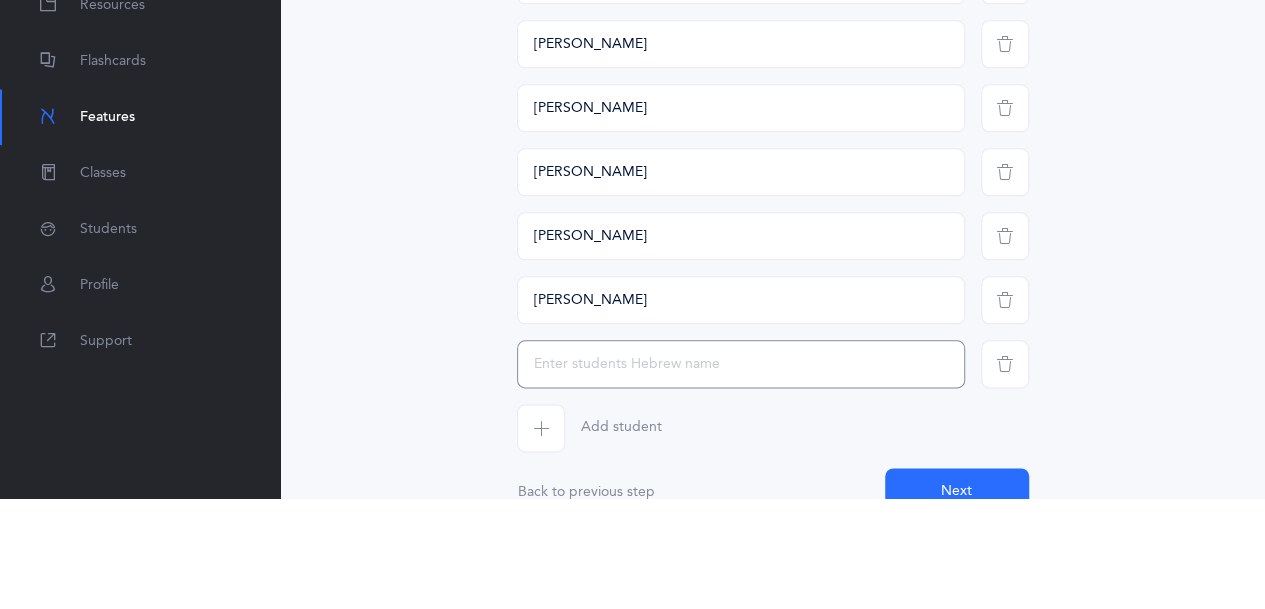 scroll, scrollTop: 975, scrollLeft: 0, axis: vertical 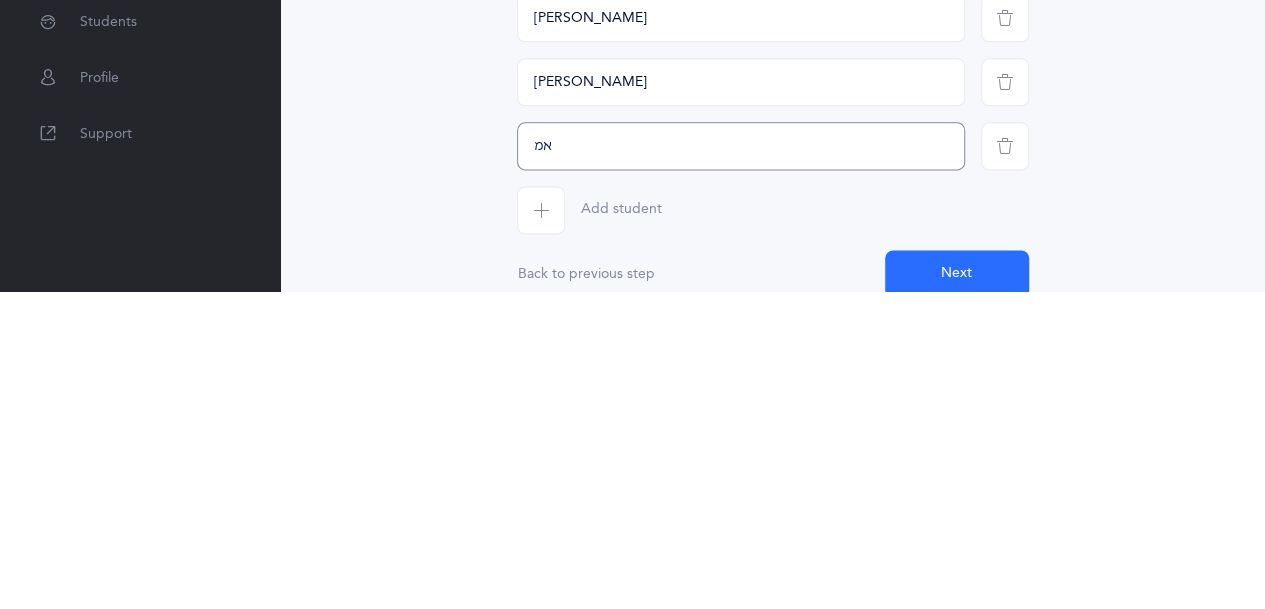 type on "א" 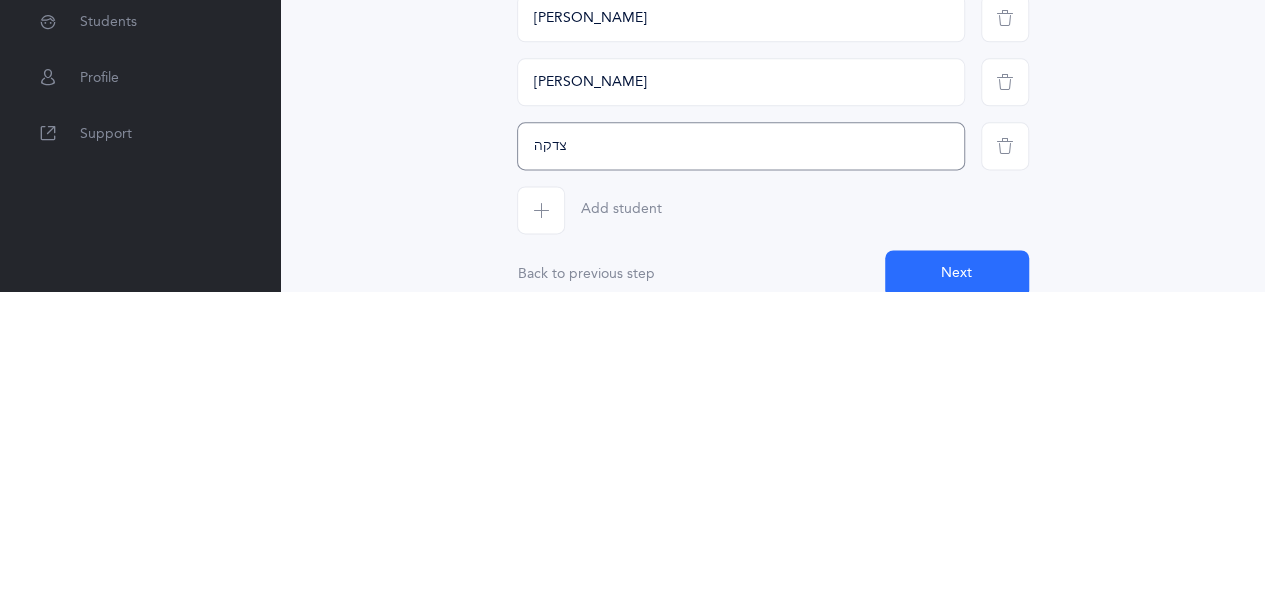 type on "צדקה" 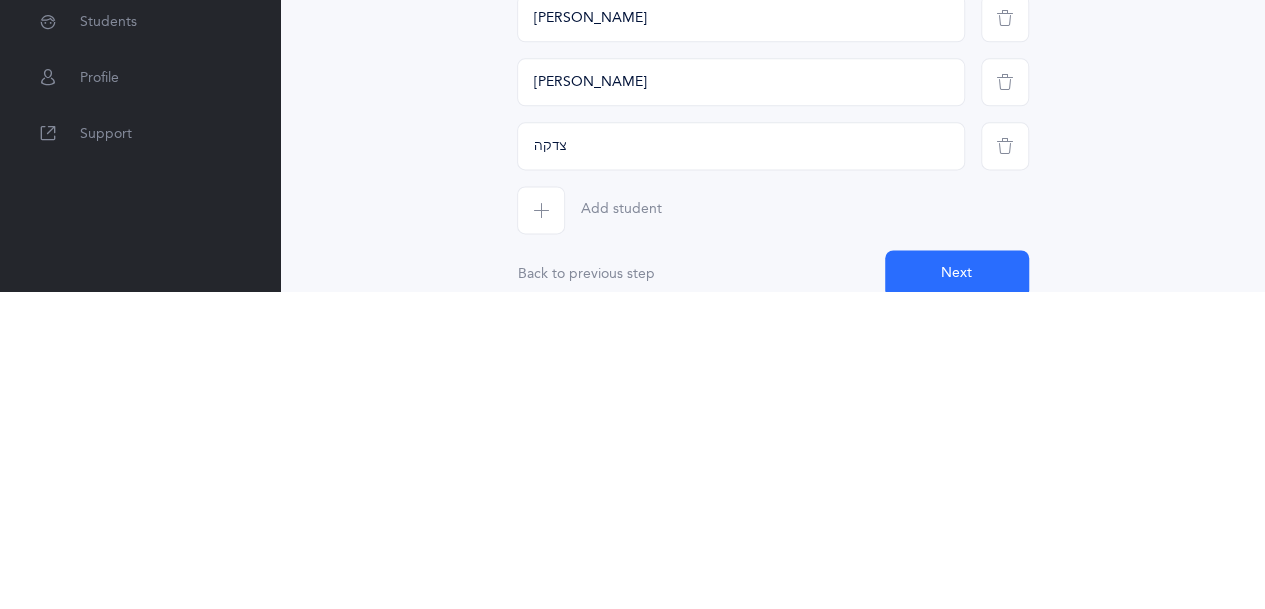 click on "Choose students
Enter students names to generate the exercises for
Drag & drop to upload   or Click Here to choose a file
Drag & drop to upload
Processing
Save names
Clear all names
[PERSON_NAME]
[PERSON_NAME]
[PERSON_NAME]
בת-שבע [GEOGRAPHIC_DATA]
ראדע [PERSON_NAME]
ליבא [PERSON_NAME]
[PERSON_NAME]
[PERSON_NAME] [PERSON_NAME] [PERSON_NAME]
[PERSON_NAME][GEOGRAPHIC_DATA]
Add student
Next" at bounding box center (773, -64) 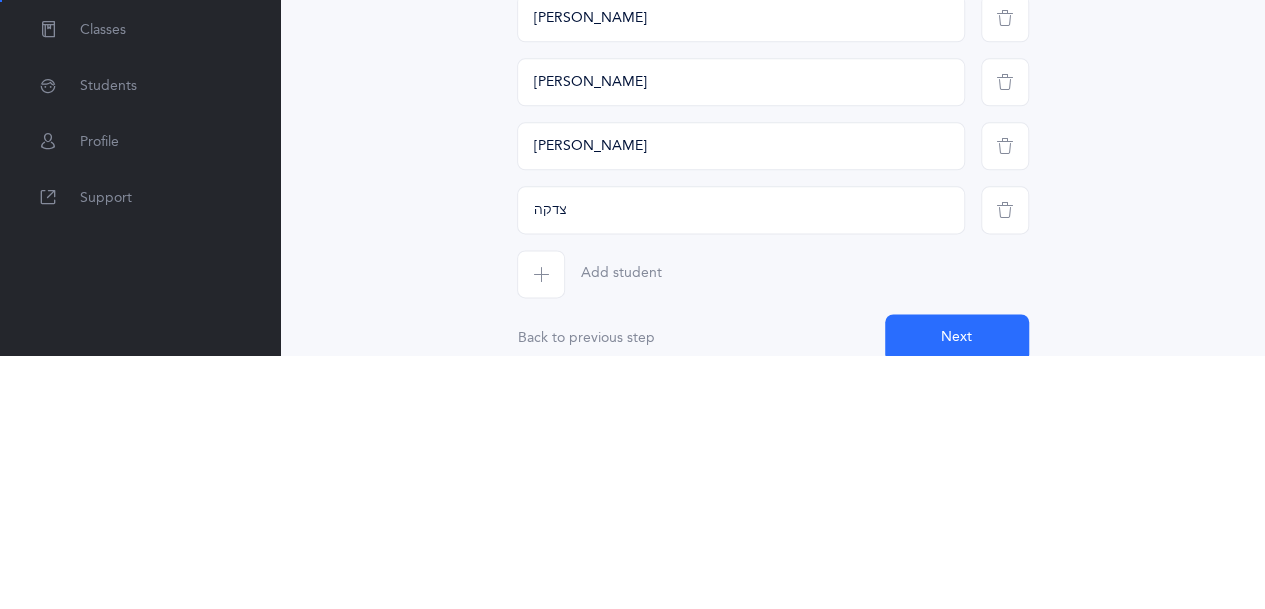 click on "Choose students
Enter students names to generate the exercises for
Drag & drop to upload   or Click Here to choose a file
Drag & drop to upload
Processing
Save names
Clear all names
[PERSON_NAME]
[PERSON_NAME]
[PERSON_NAME]
בת-שבע [GEOGRAPHIC_DATA]
ראדע [PERSON_NAME]
ליבא [PERSON_NAME]
[PERSON_NAME]
[PERSON_NAME] [PERSON_NAME] [PERSON_NAME]
[PERSON_NAME][GEOGRAPHIC_DATA]
Add student
Next" at bounding box center (773, -64) 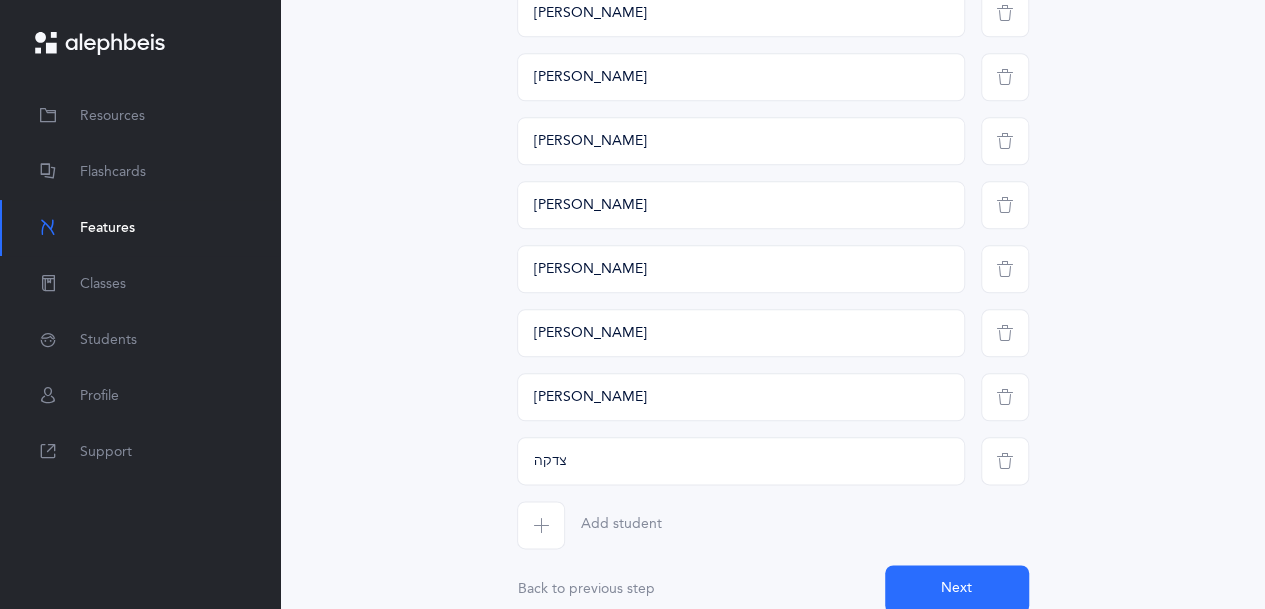 scroll, scrollTop: 981, scrollLeft: 0, axis: vertical 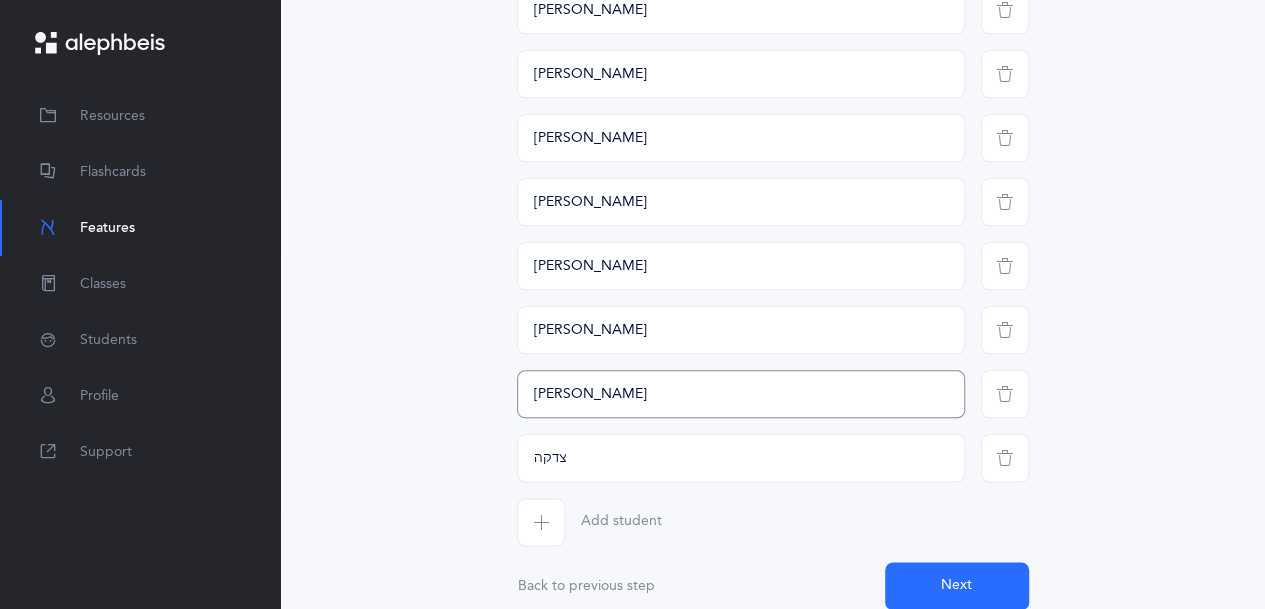 click on "[PERSON_NAME]" at bounding box center [741, 394] 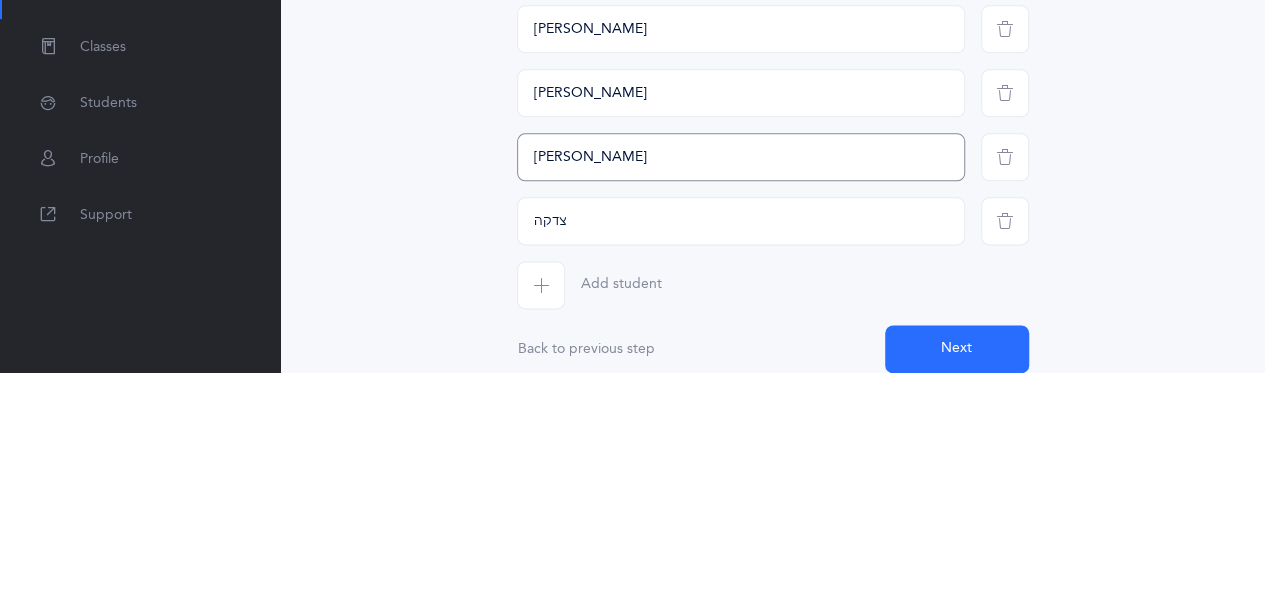 scroll, scrollTop: 981, scrollLeft: 0, axis: vertical 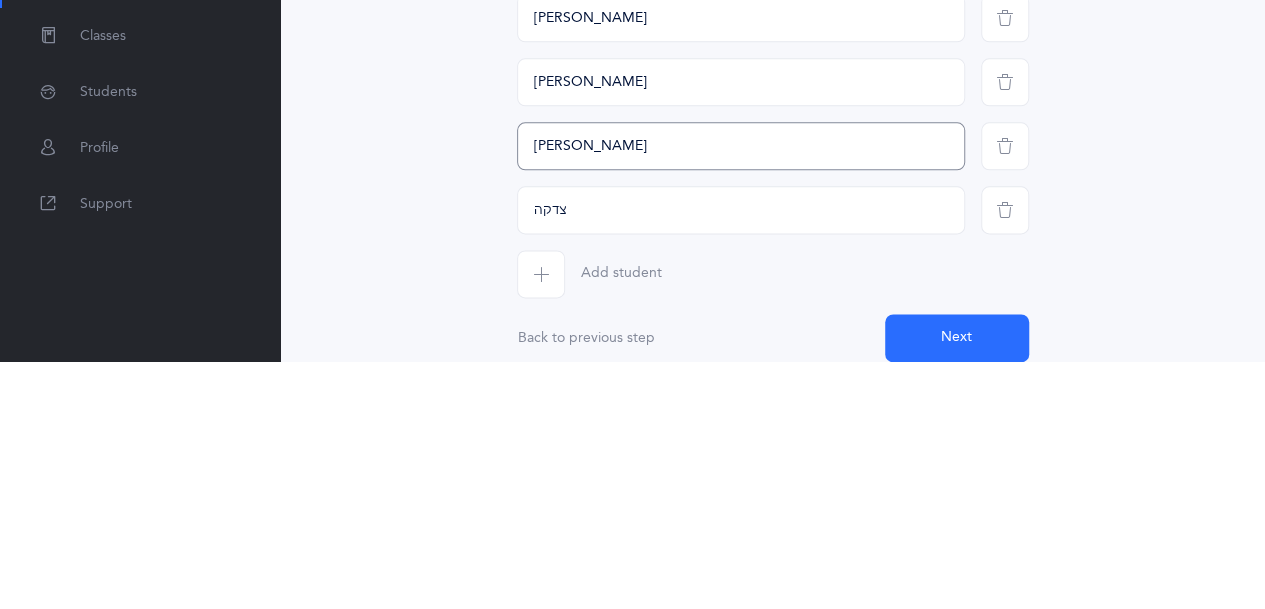 click on "[PERSON_NAME]" at bounding box center (741, 394) 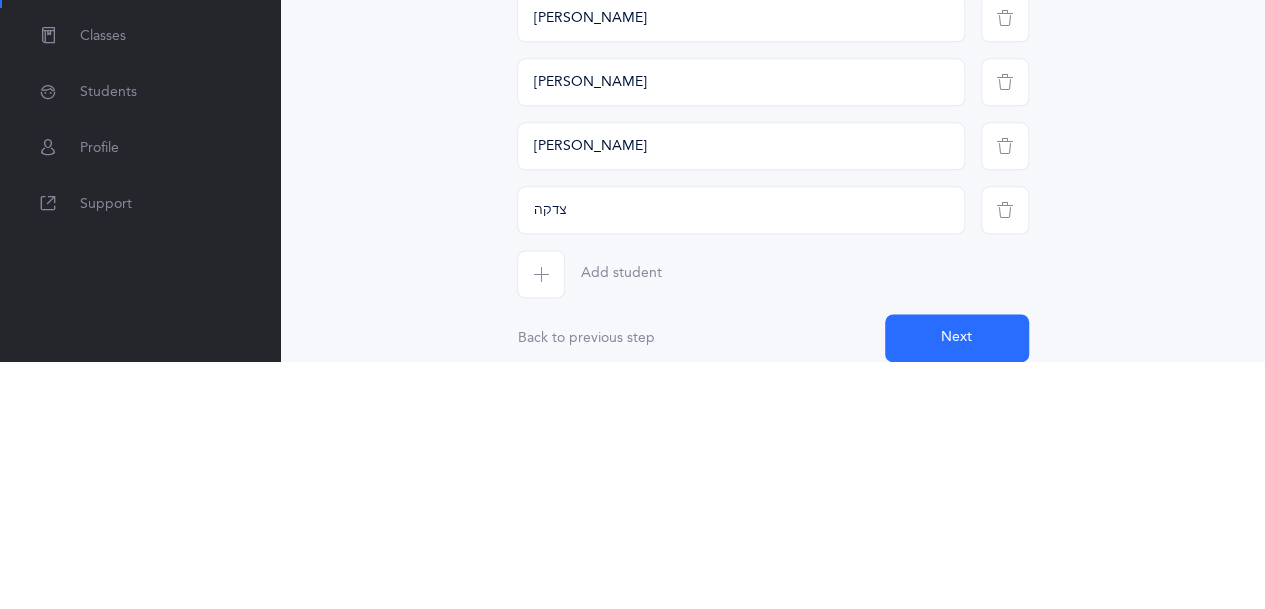click on "Choose students
Enter students names to generate the exercises for
Drag & drop to upload   or Click Here to choose a file
Drag & drop to upload
Processing
Save names
Clear all names
[PERSON_NAME]
[PERSON_NAME]
[PERSON_NAME]
בת-שבע [GEOGRAPHIC_DATA]
ראדע [PERSON_NAME]
ליבא [PERSON_NAME]
[PERSON_NAME]
[PERSON_NAME] [PERSON_NAME] [PERSON_NAME]
[PERSON_NAME][GEOGRAPHIC_DATA]
Add student
Next" at bounding box center [773, -70] 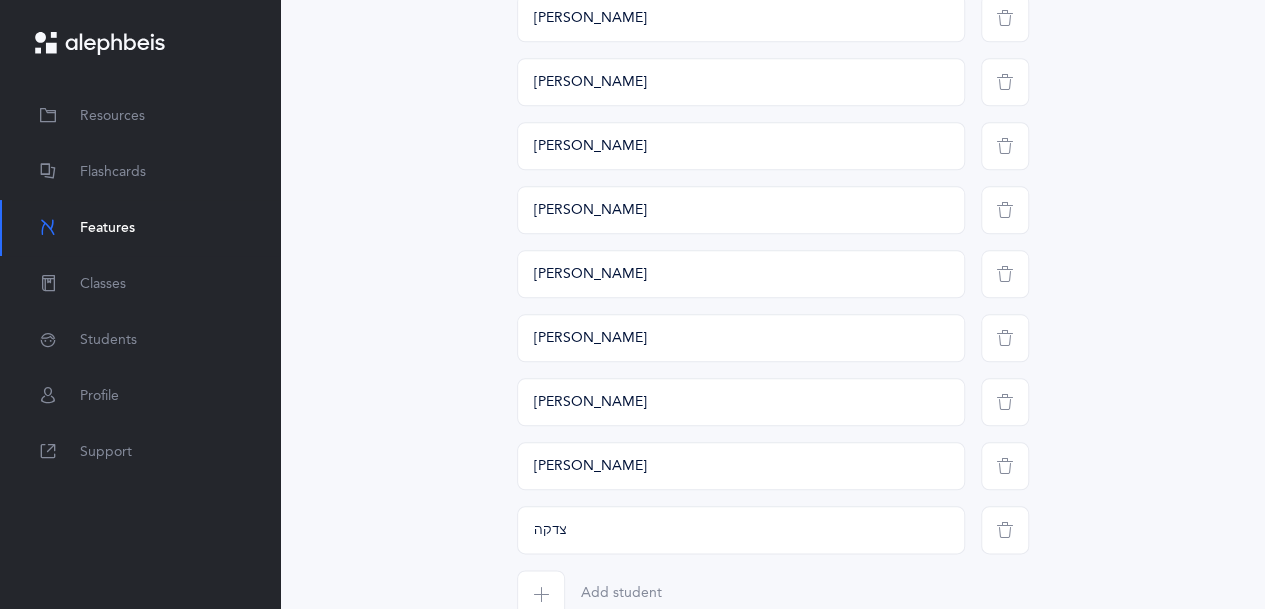 scroll, scrollTop: 1061, scrollLeft: 0, axis: vertical 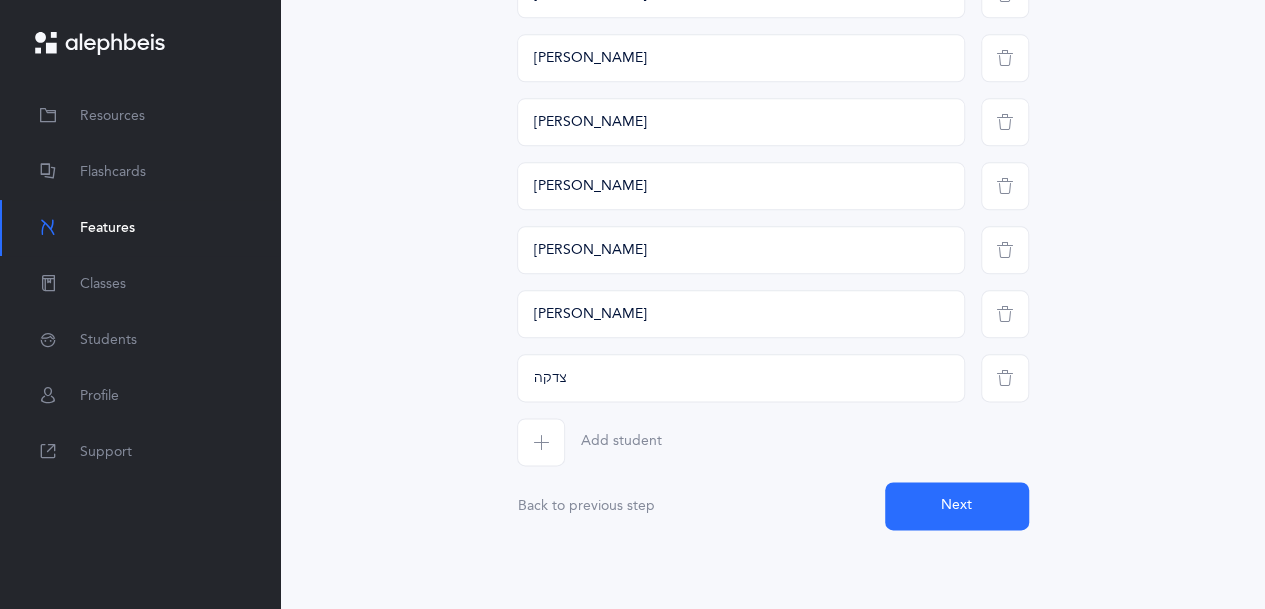 click on "Next" at bounding box center (957, 506) 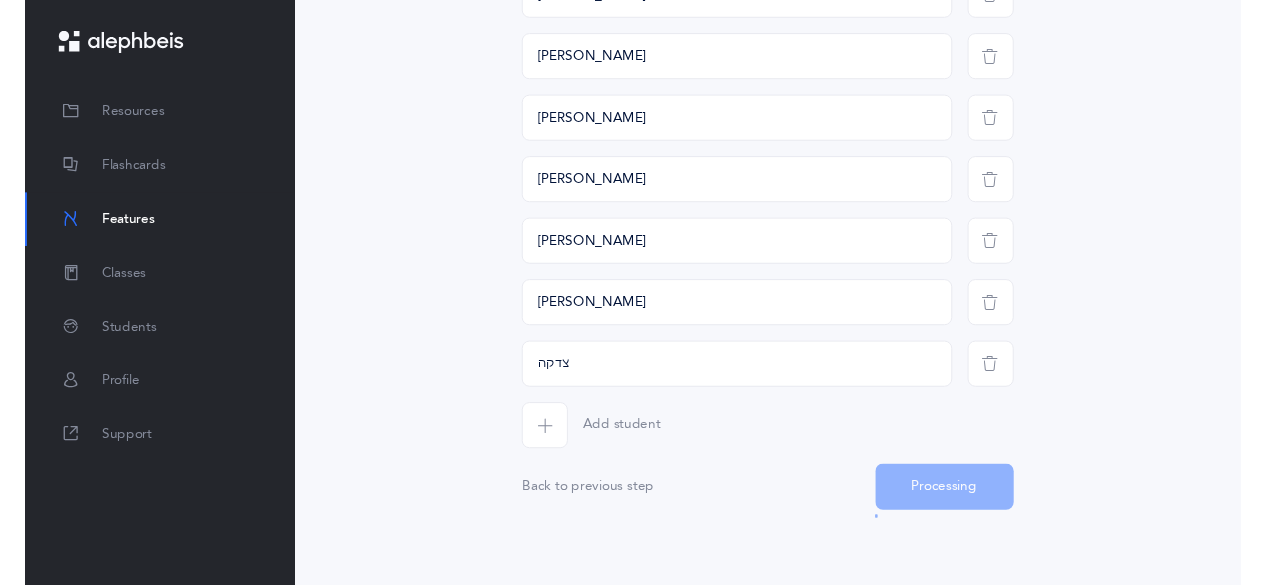 scroll, scrollTop: 105, scrollLeft: 0, axis: vertical 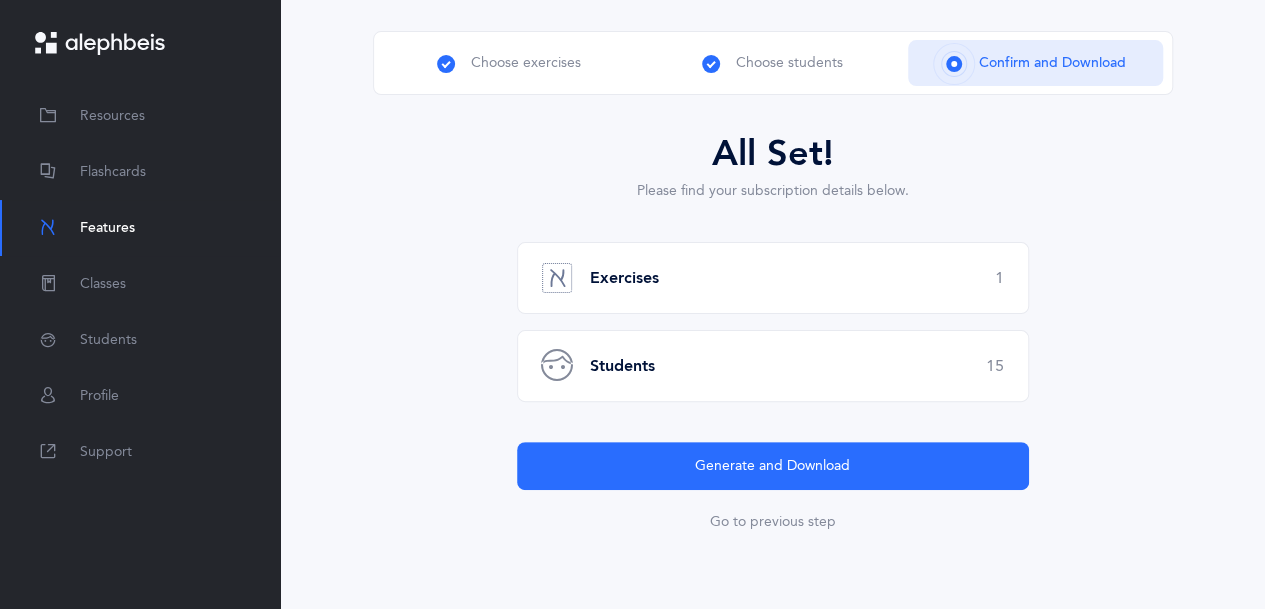 click on "Exercises   1" at bounding box center [773, 278] 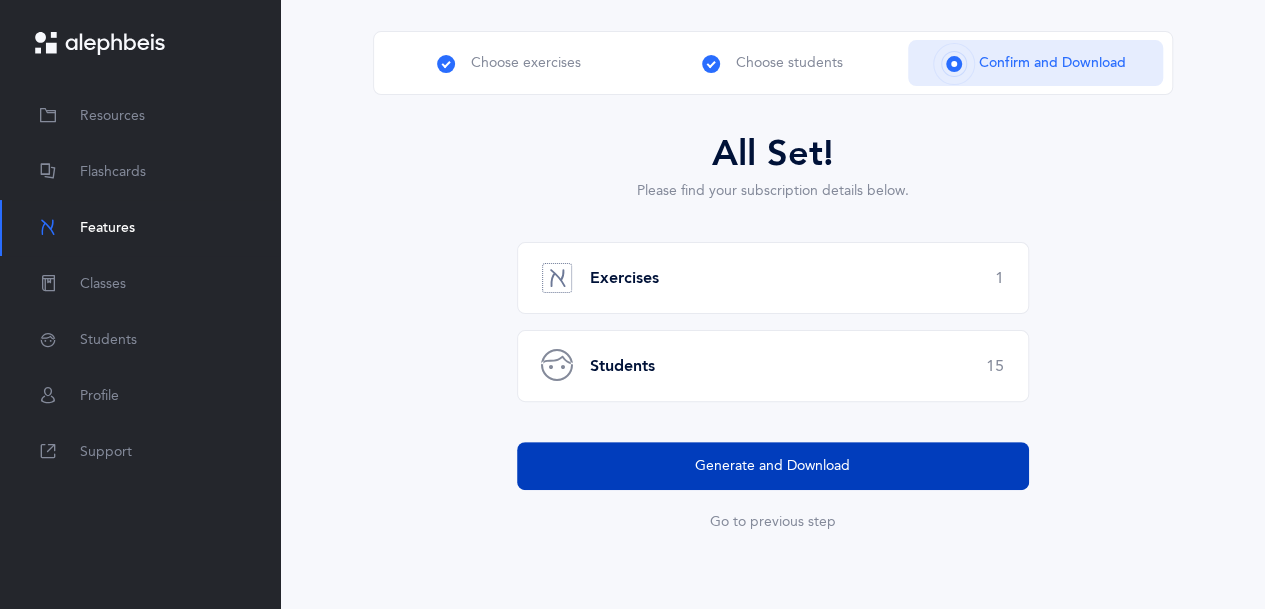 click on "Generate and Download" at bounding box center [773, 466] 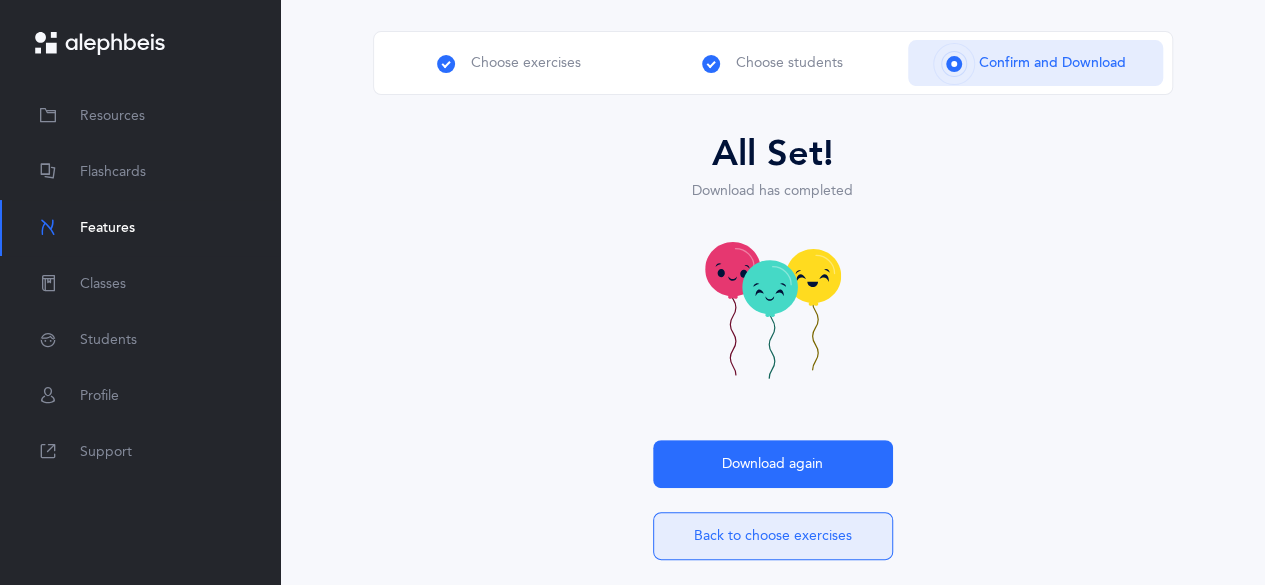 click on "Back to choose exercises" at bounding box center (773, 536) 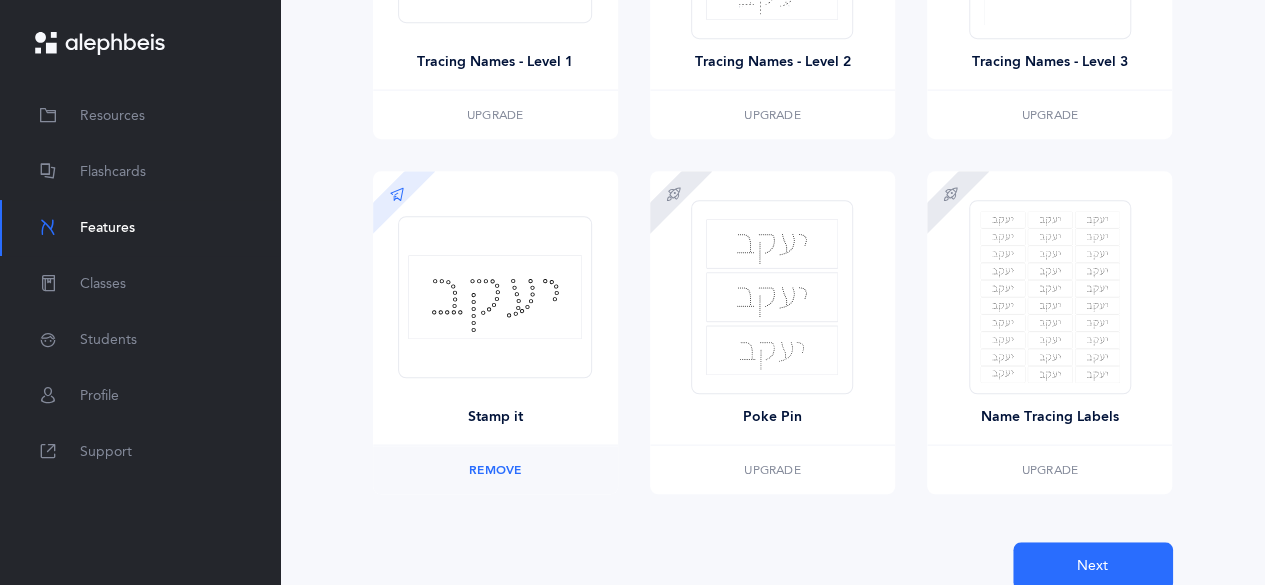 scroll, scrollTop: 570, scrollLeft: 0, axis: vertical 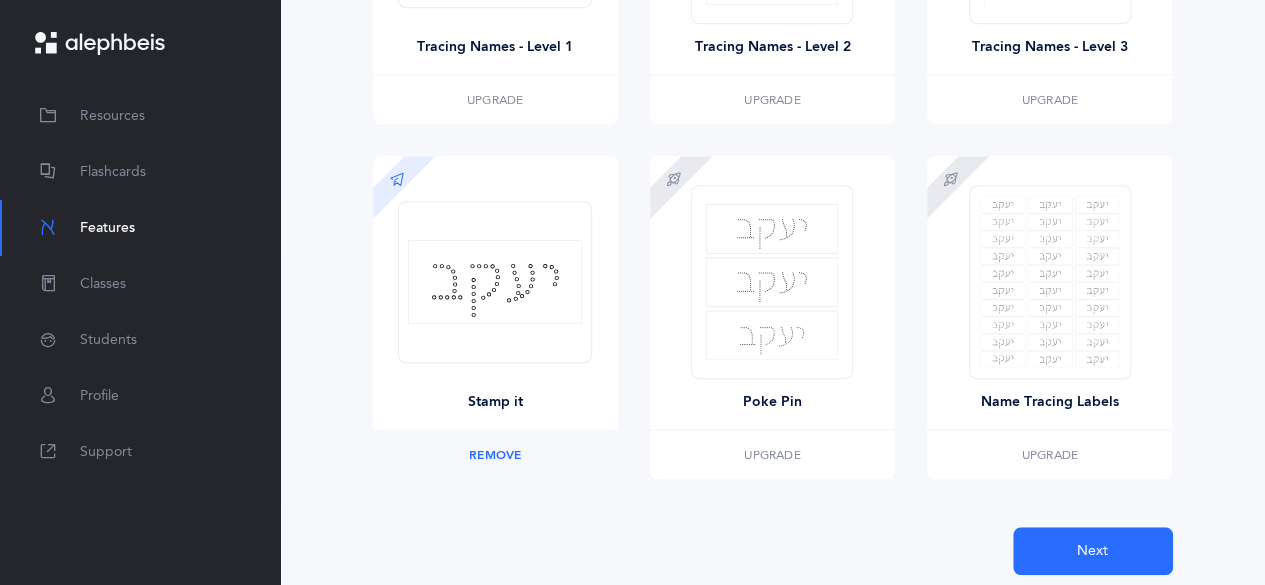 click on "Selected   Remove" at bounding box center [495, 455] 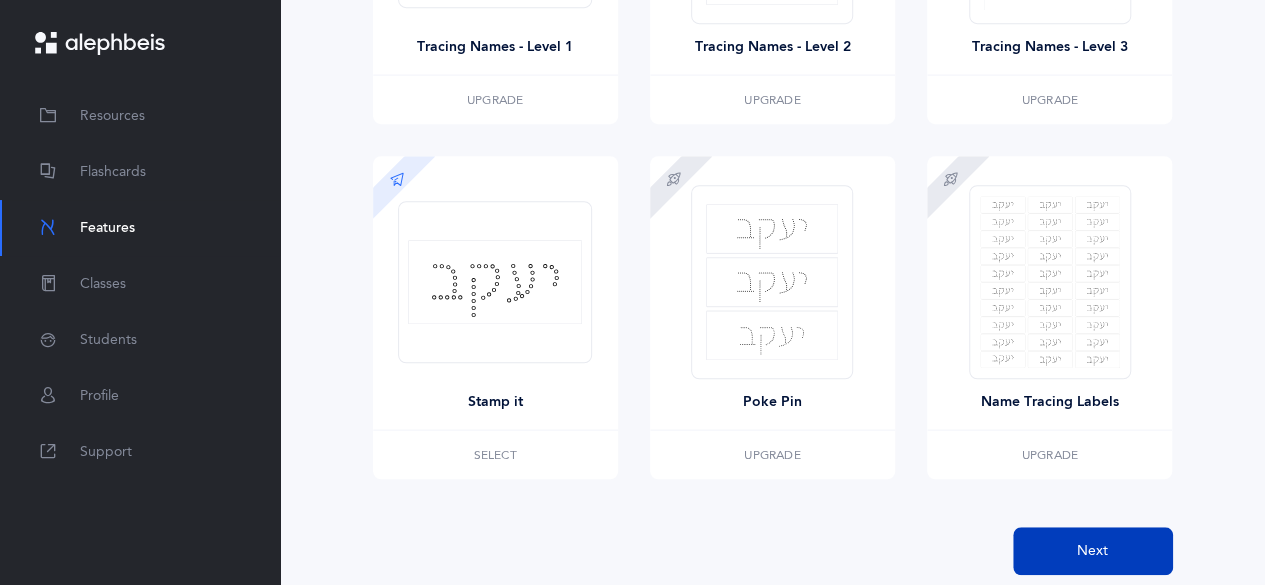 click on "Next" at bounding box center [1093, 551] 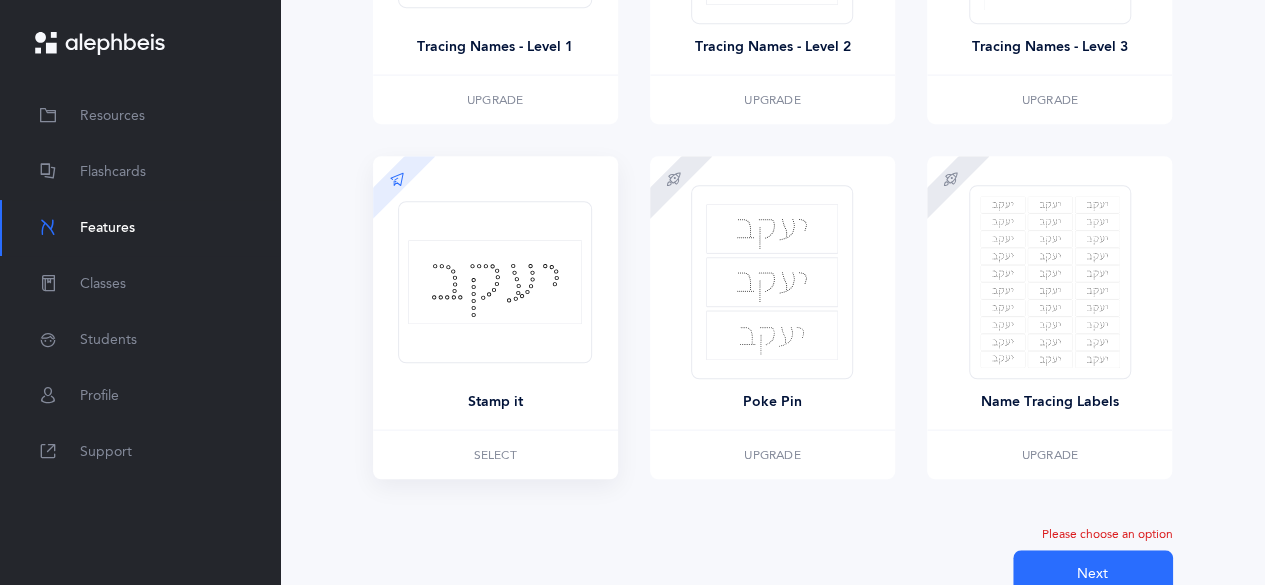 click at bounding box center (495, 282) 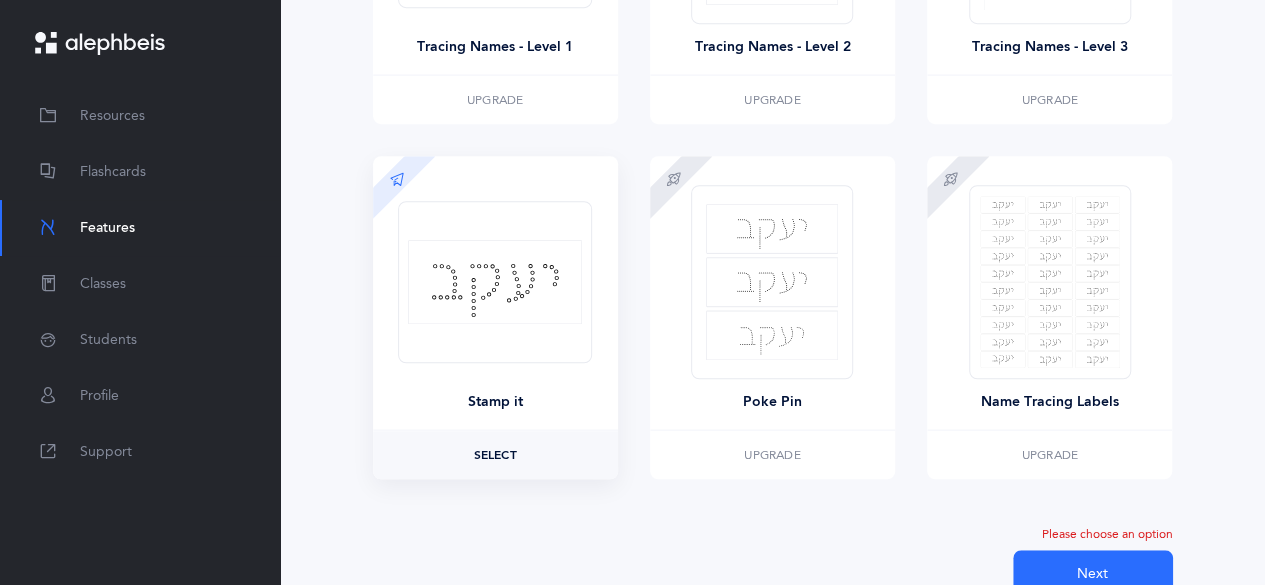 click on "Select" at bounding box center [495, 455] 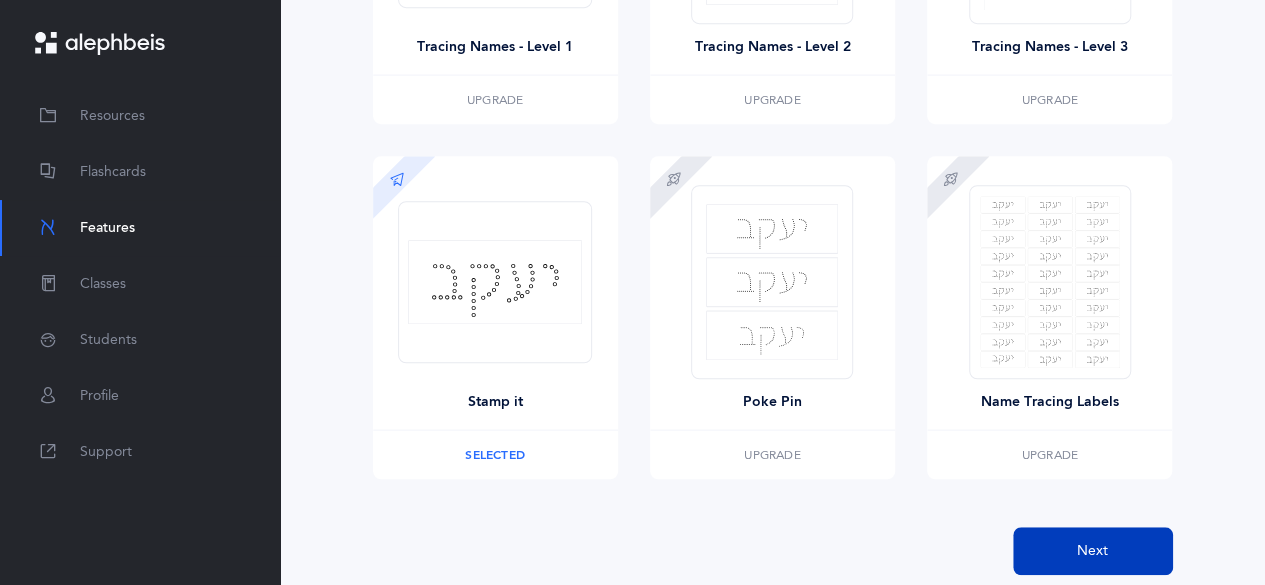 click on "Next" at bounding box center (1093, 551) 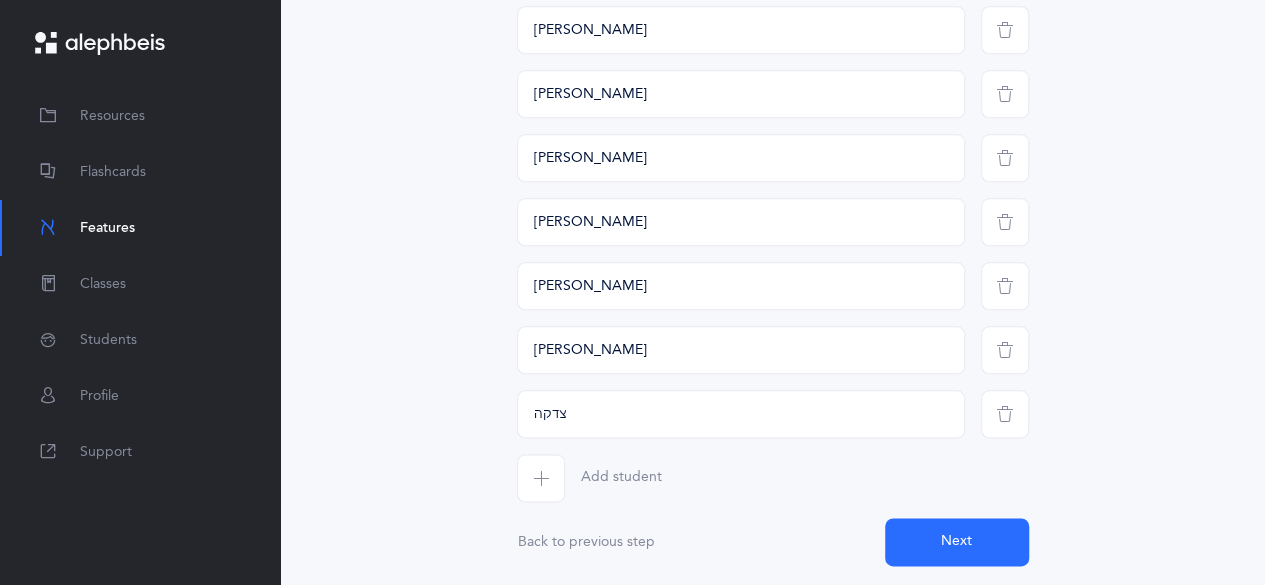scroll, scrollTop: 1078, scrollLeft: 0, axis: vertical 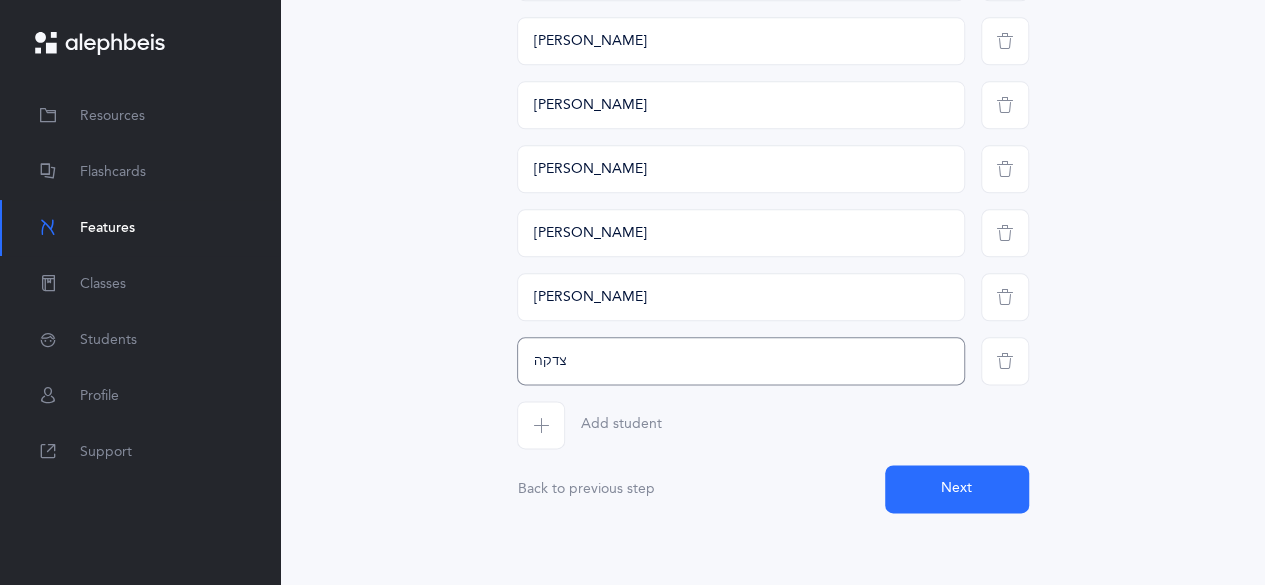 click on "צדקה" at bounding box center [741, 361] 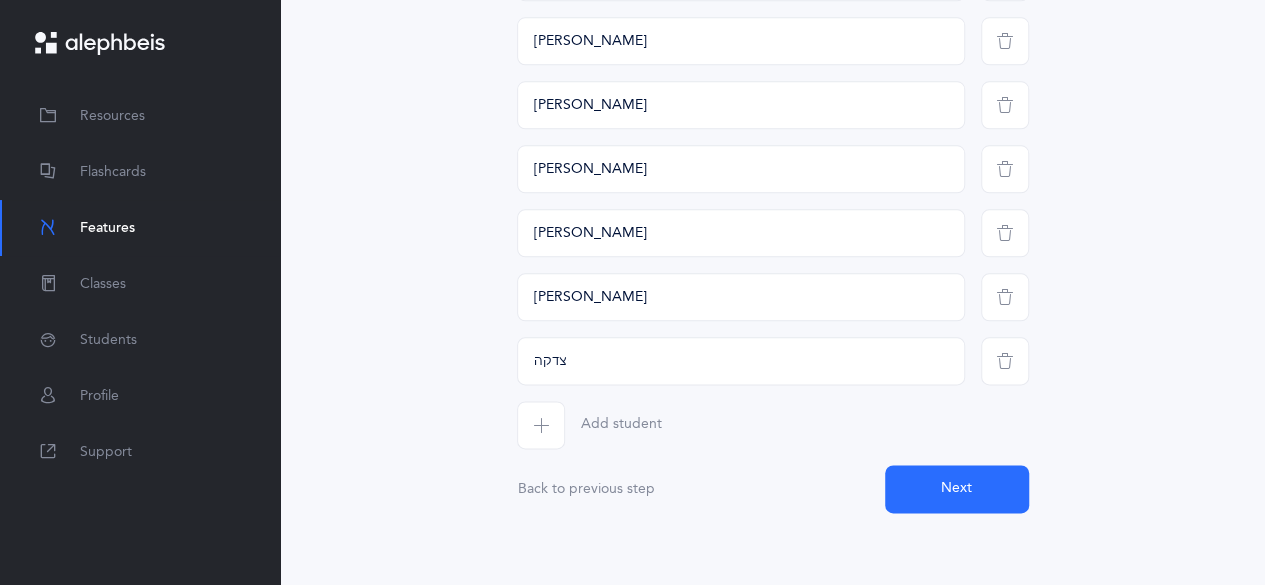 click at bounding box center (541, 425) 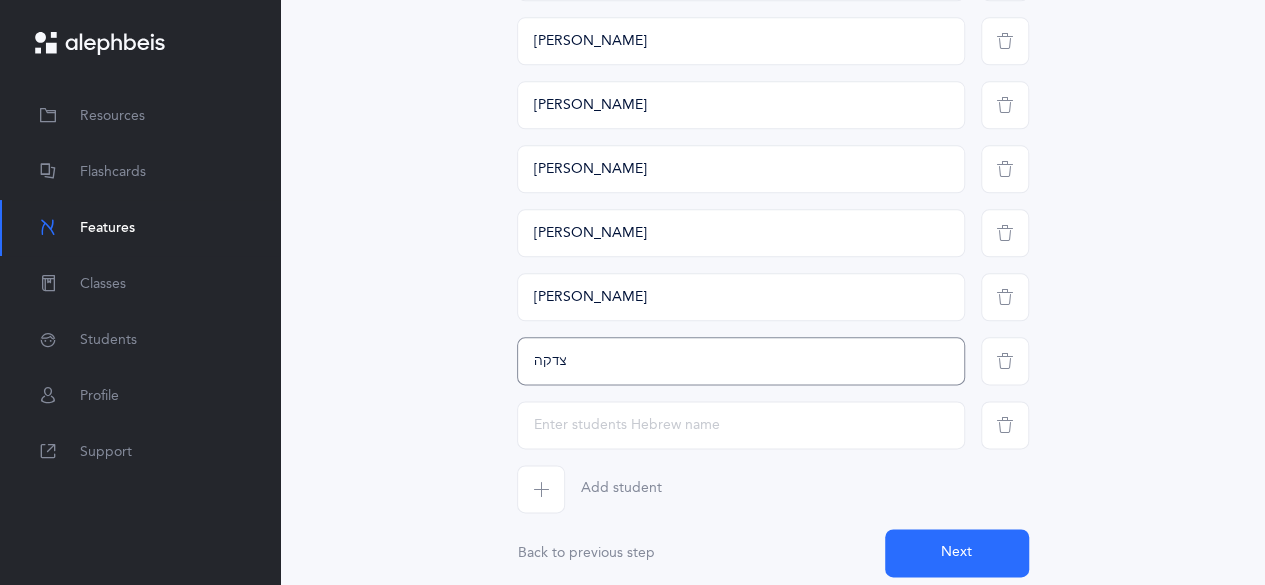 click on "צדקה" at bounding box center (741, 361) 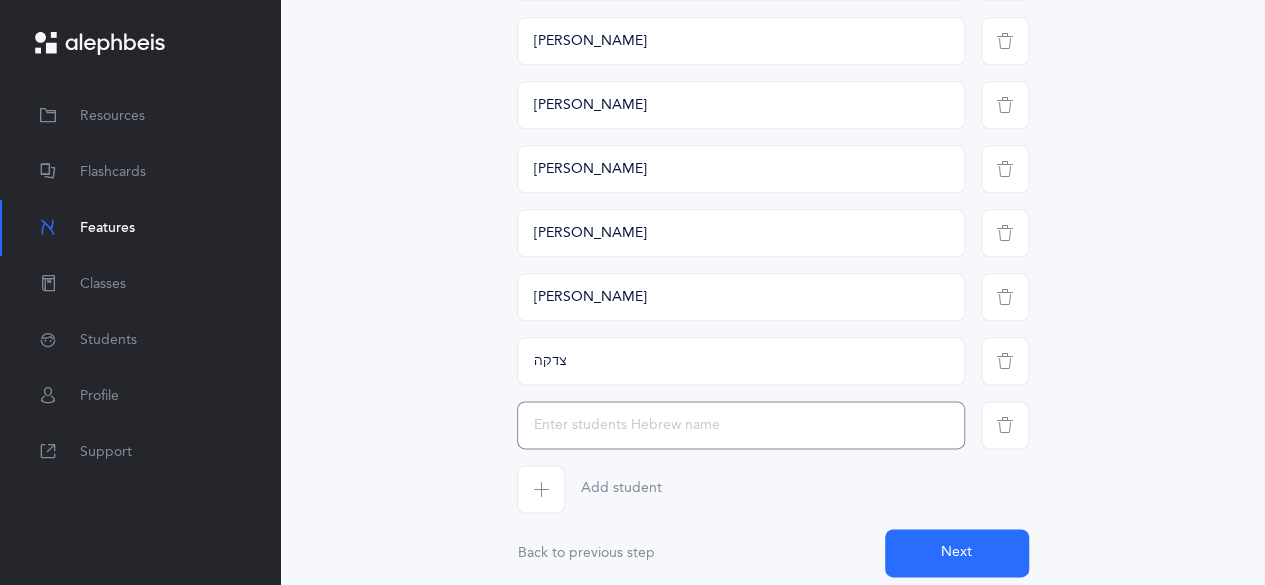 click at bounding box center (741, 425) 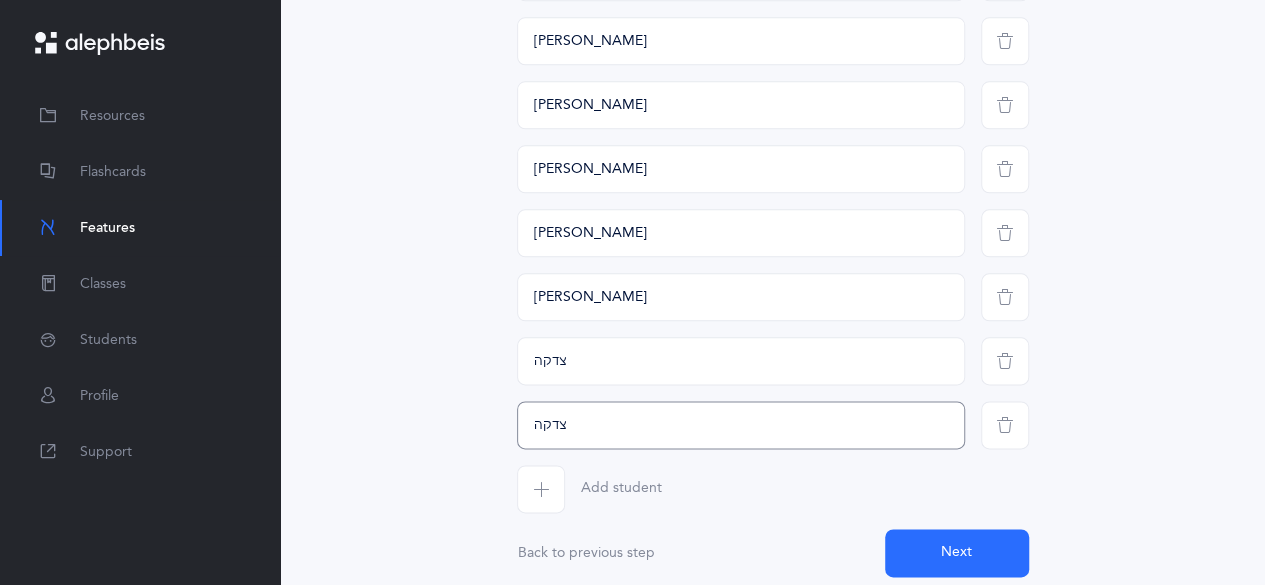 type on "צדקה" 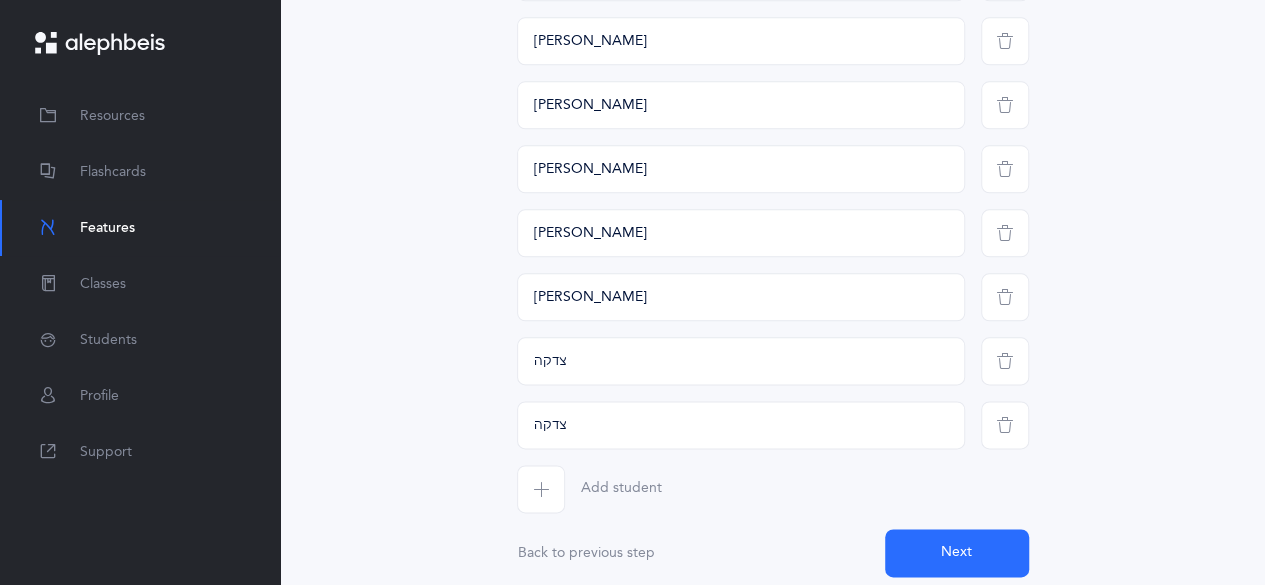 click at bounding box center [541, 489] 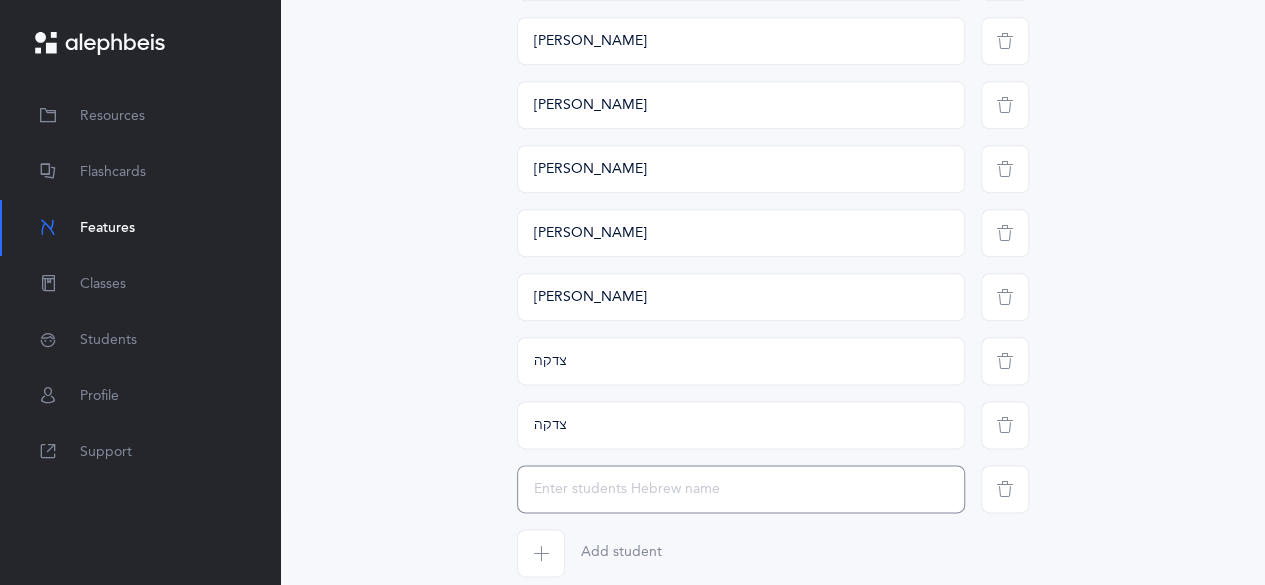 click at bounding box center [741, 489] 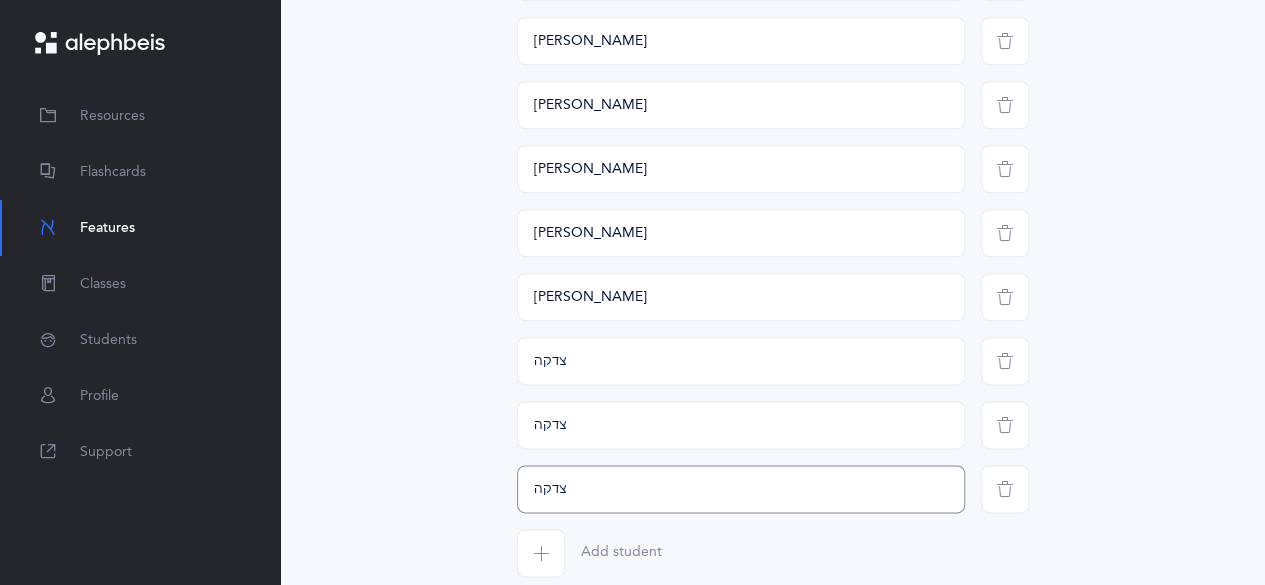 type on "צדקה" 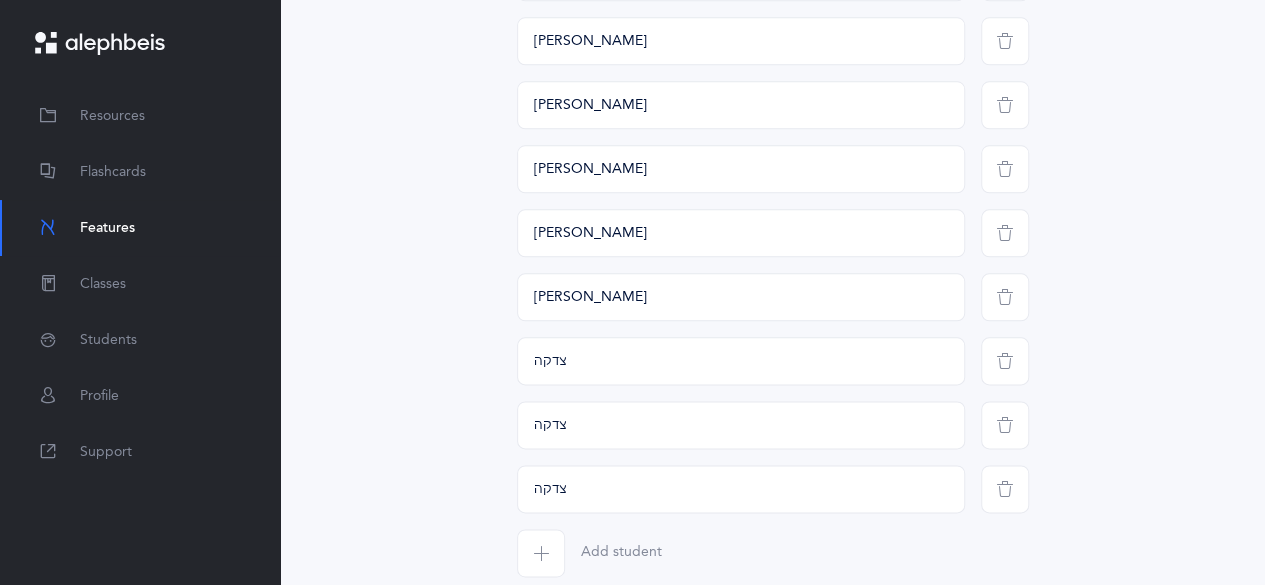 click at bounding box center (541, 553) 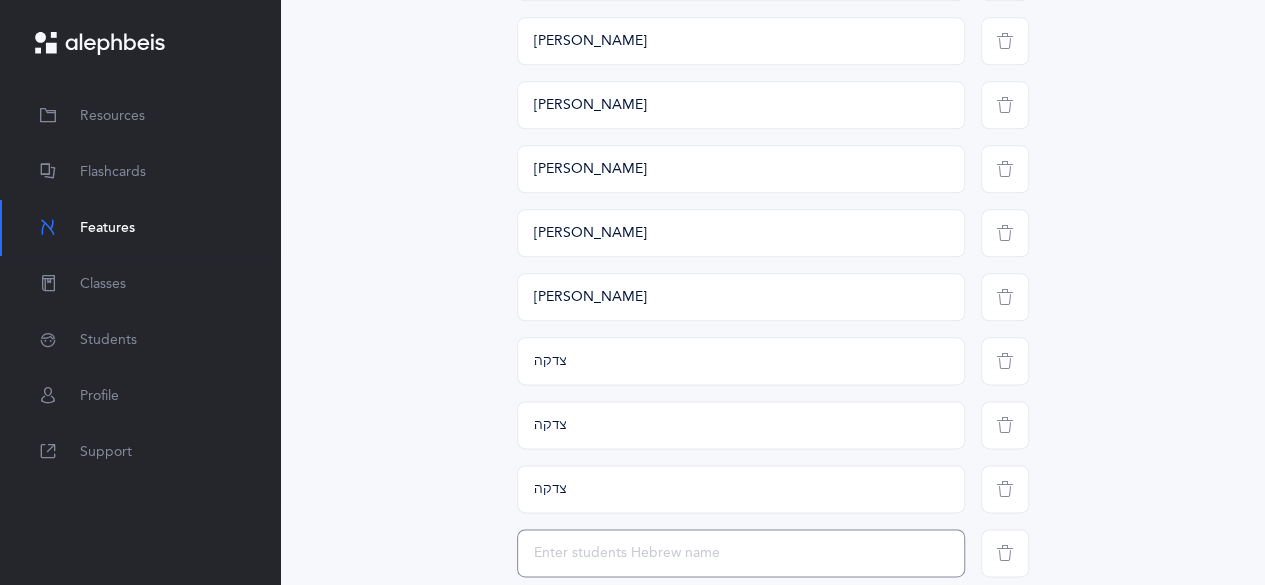 click at bounding box center [741, 553] 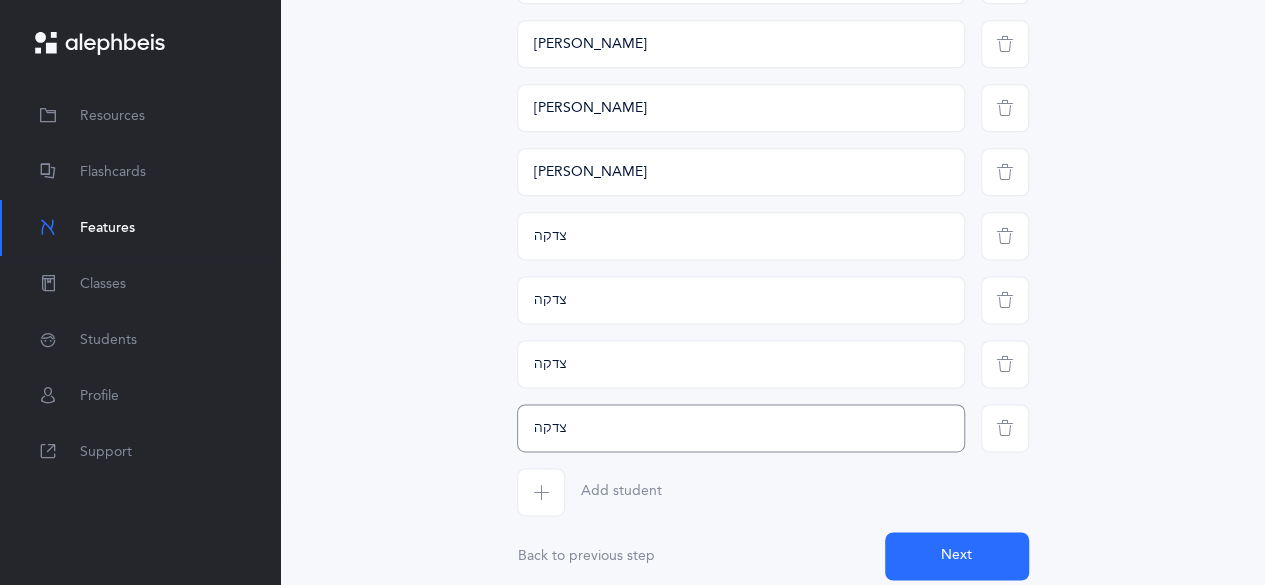 scroll, scrollTop: 1204, scrollLeft: 0, axis: vertical 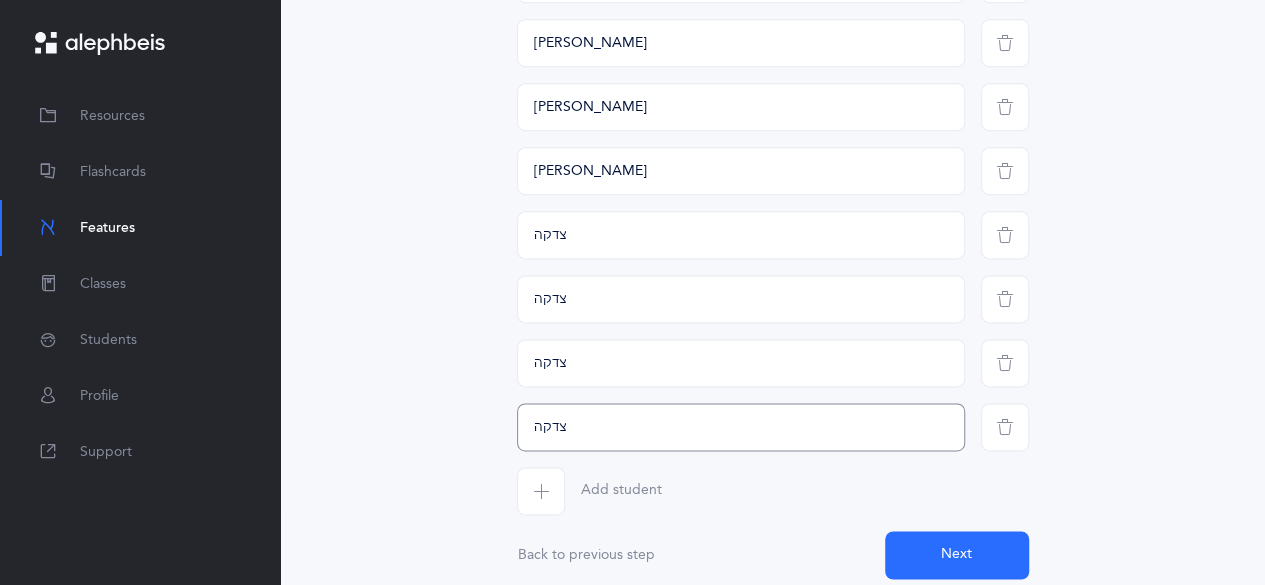 type on "צדקה" 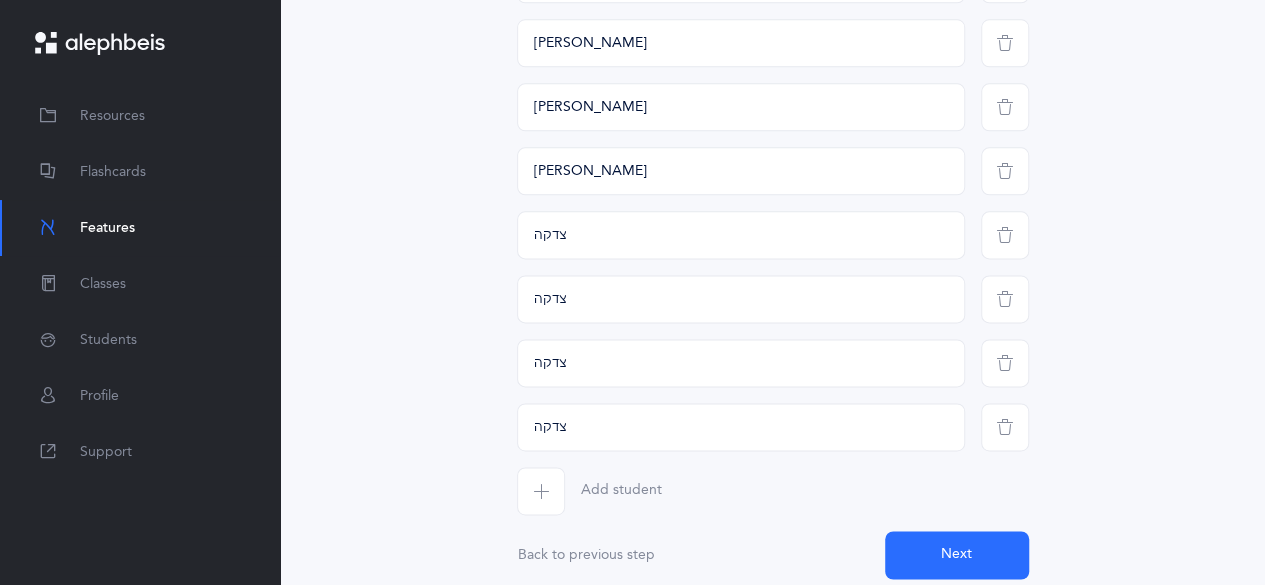 click at bounding box center [541, 491] 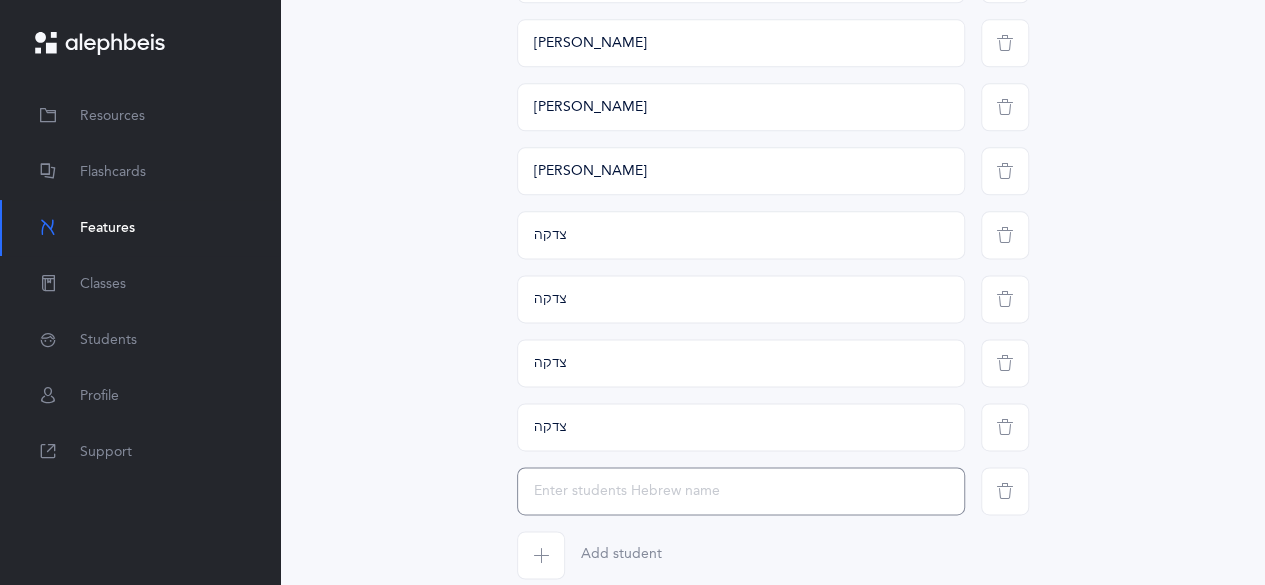 click at bounding box center [741, 491] 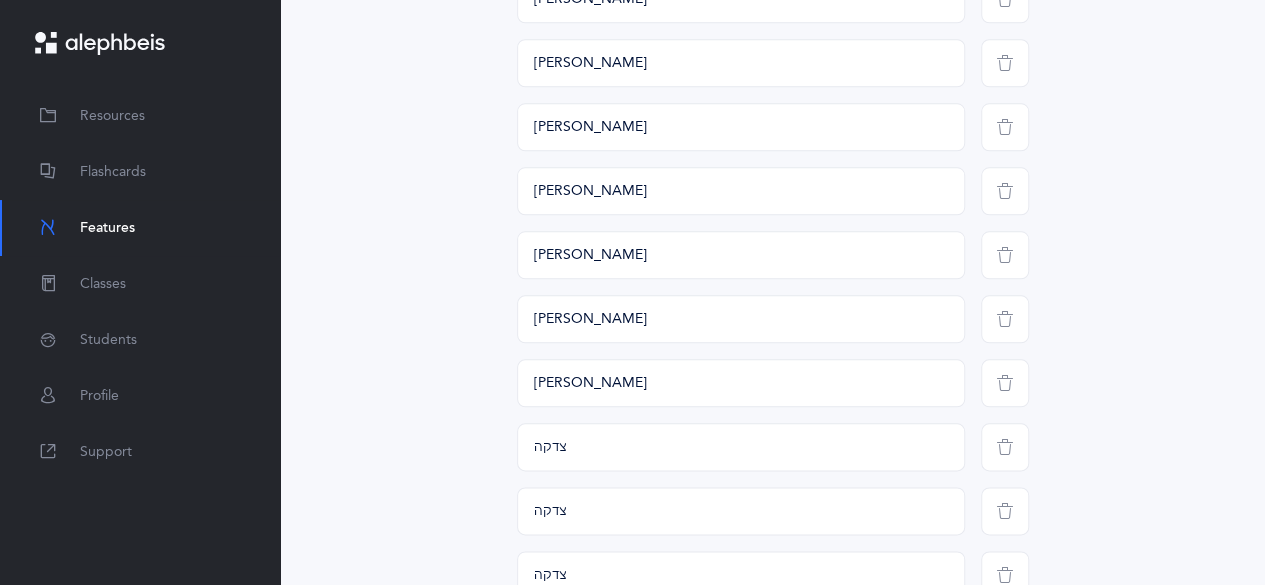 scroll, scrollTop: 979, scrollLeft: 0, axis: vertical 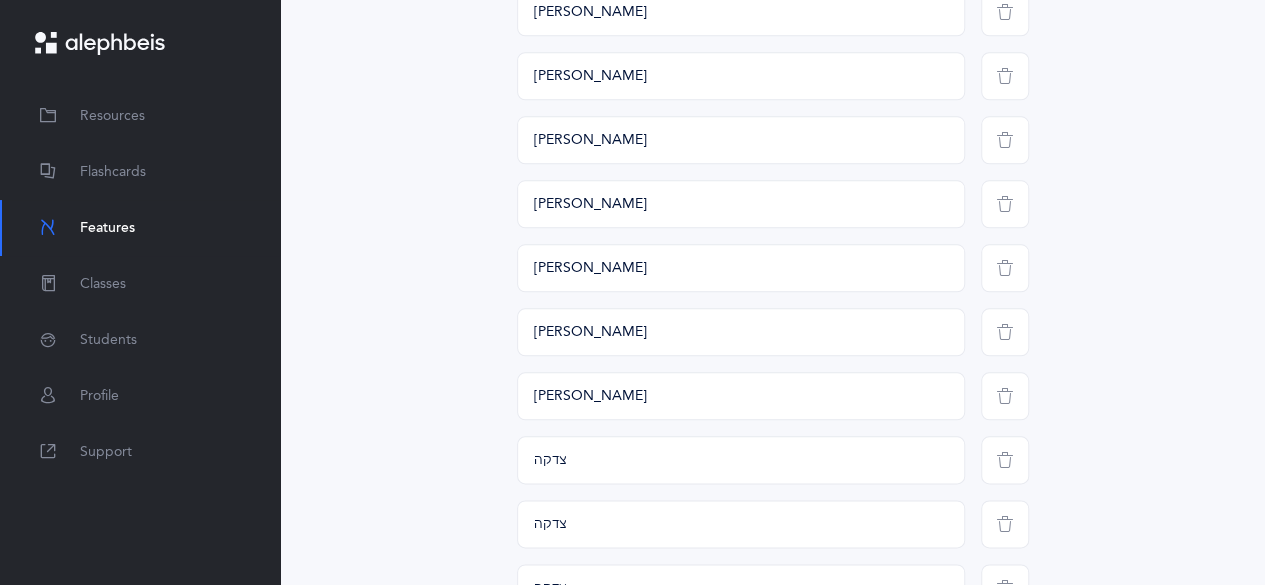 type on "צדקה" 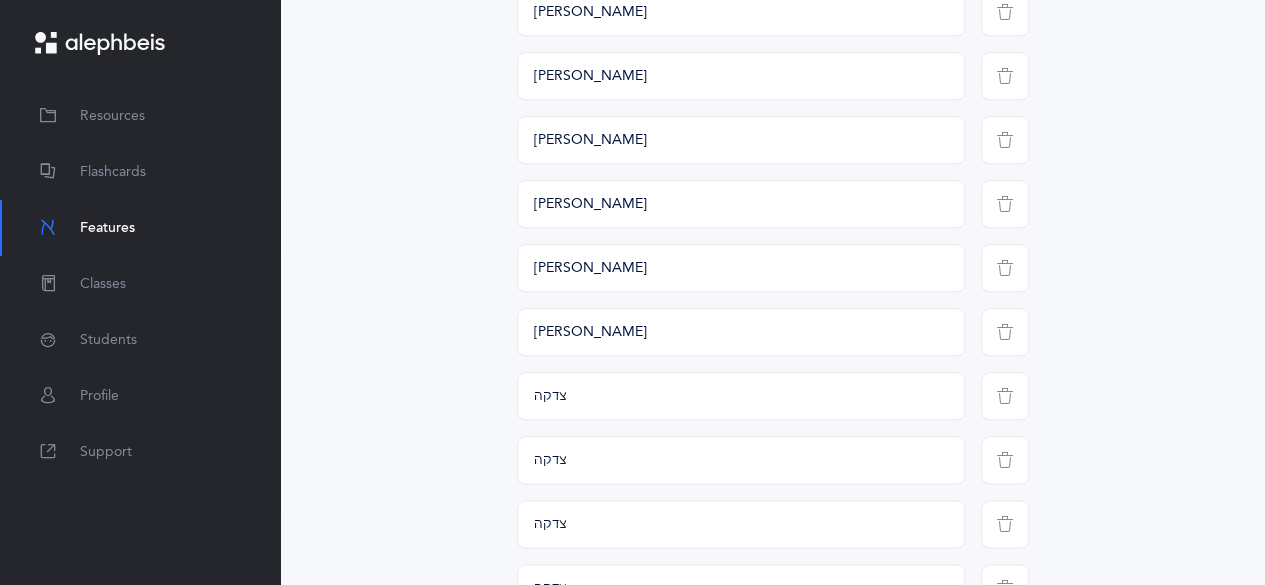 click at bounding box center (1005, 268) 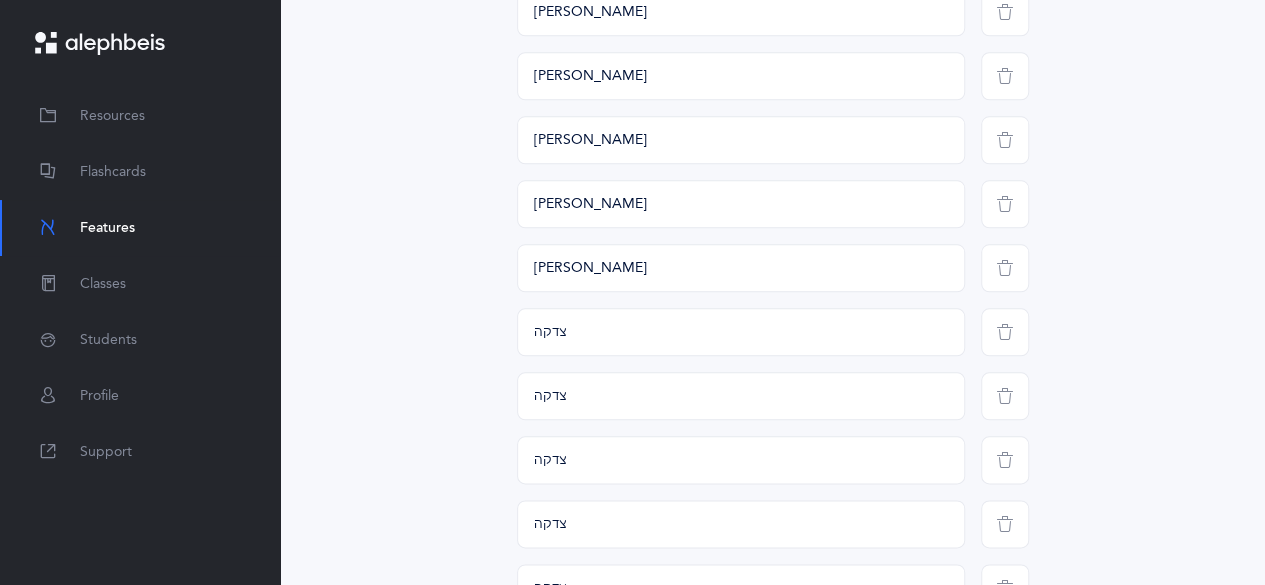 click at bounding box center (1005, 204) 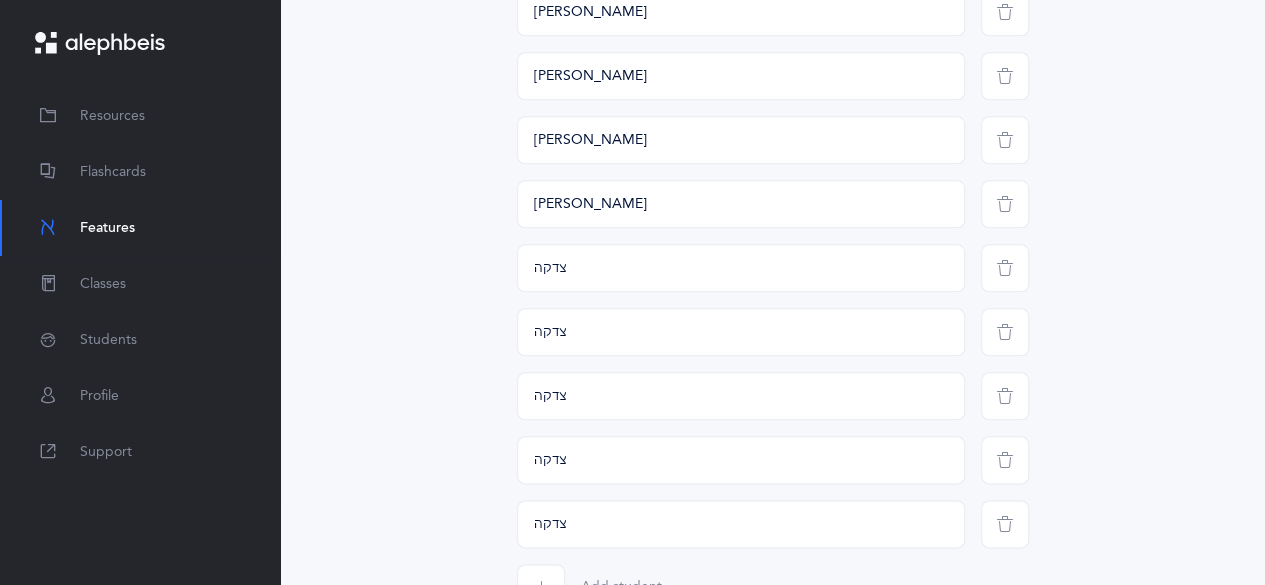 click at bounding box center [1005, 140] 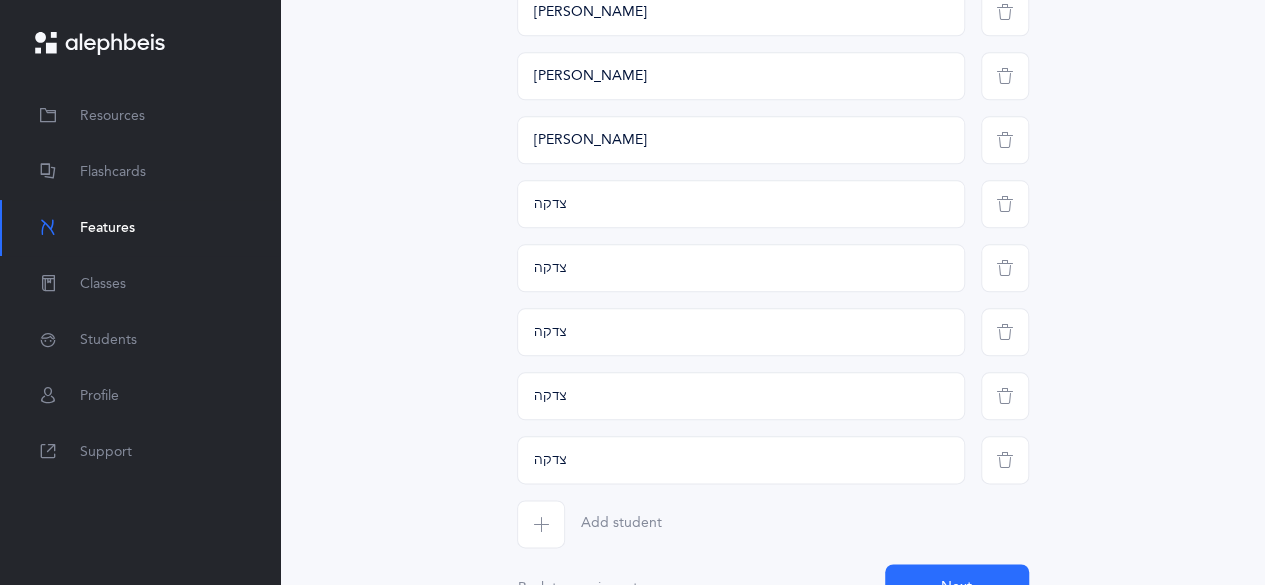 click at bounding box center [1005, 76] 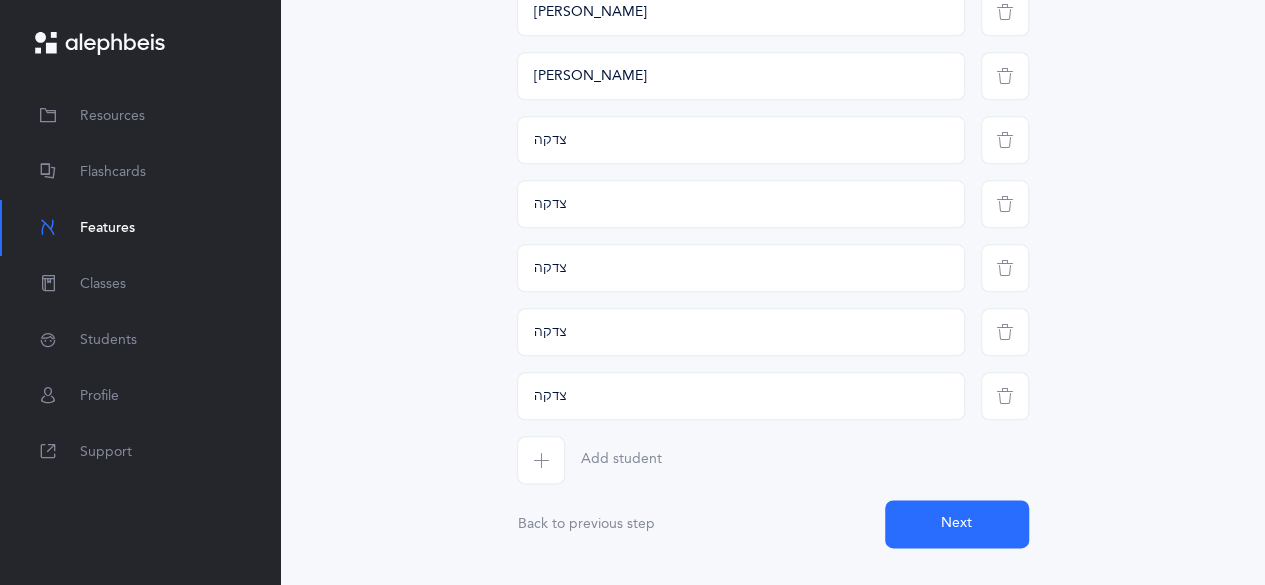 click at bounding box center (1005, 12) 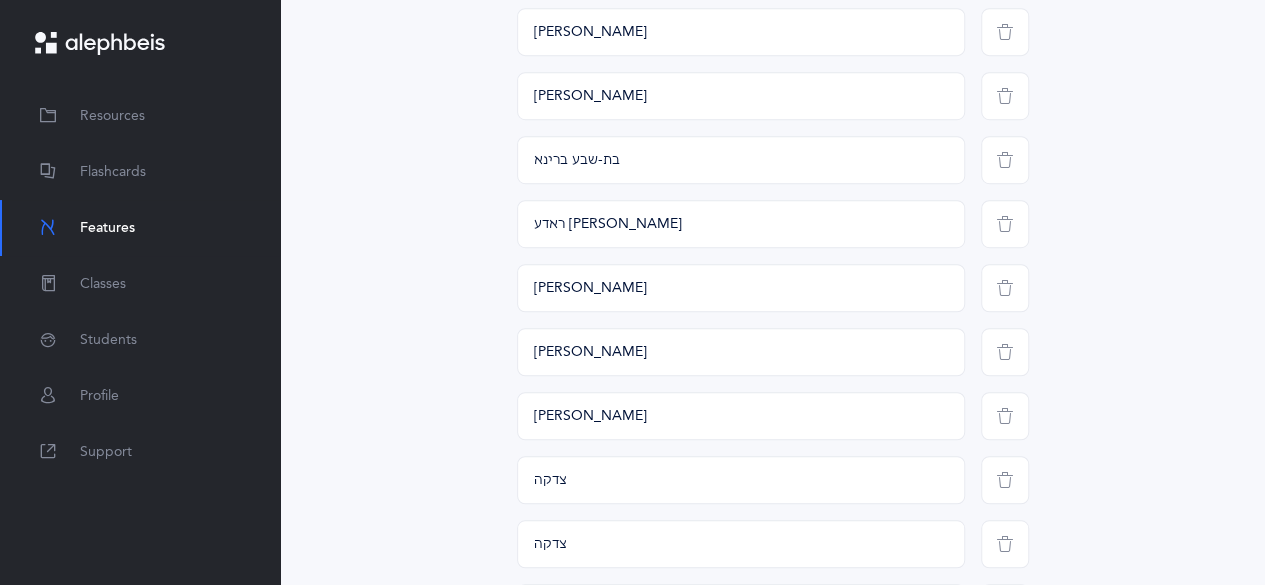 scroll, scrollTop: 572, scrollLeft: 0, axis: vertical 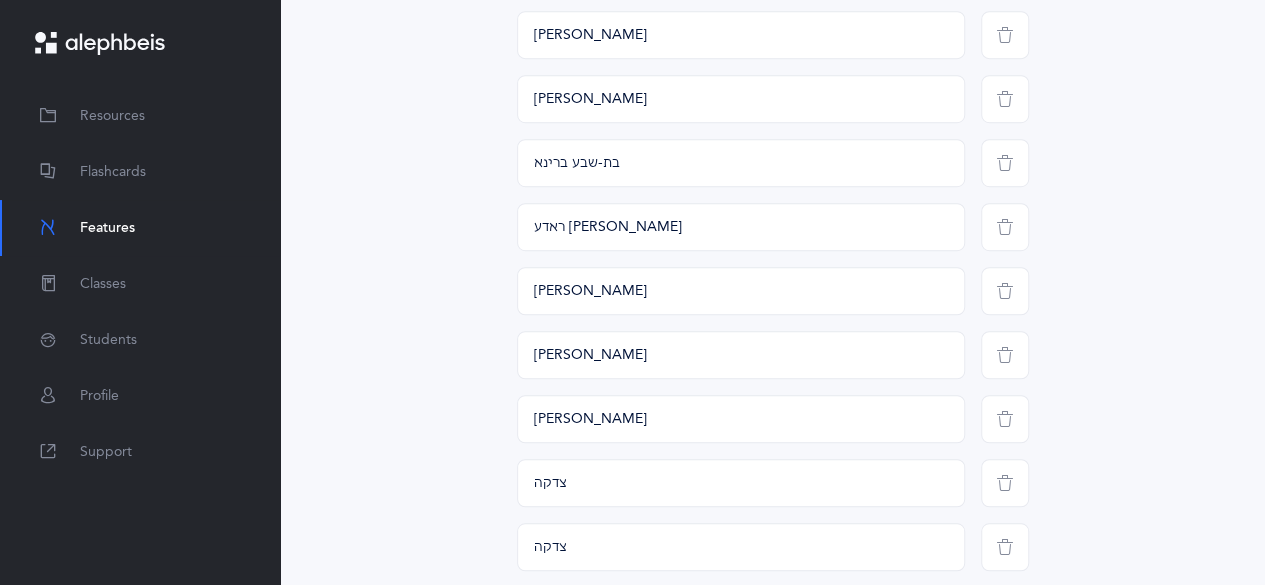 click at bounding box center [1005, 291] 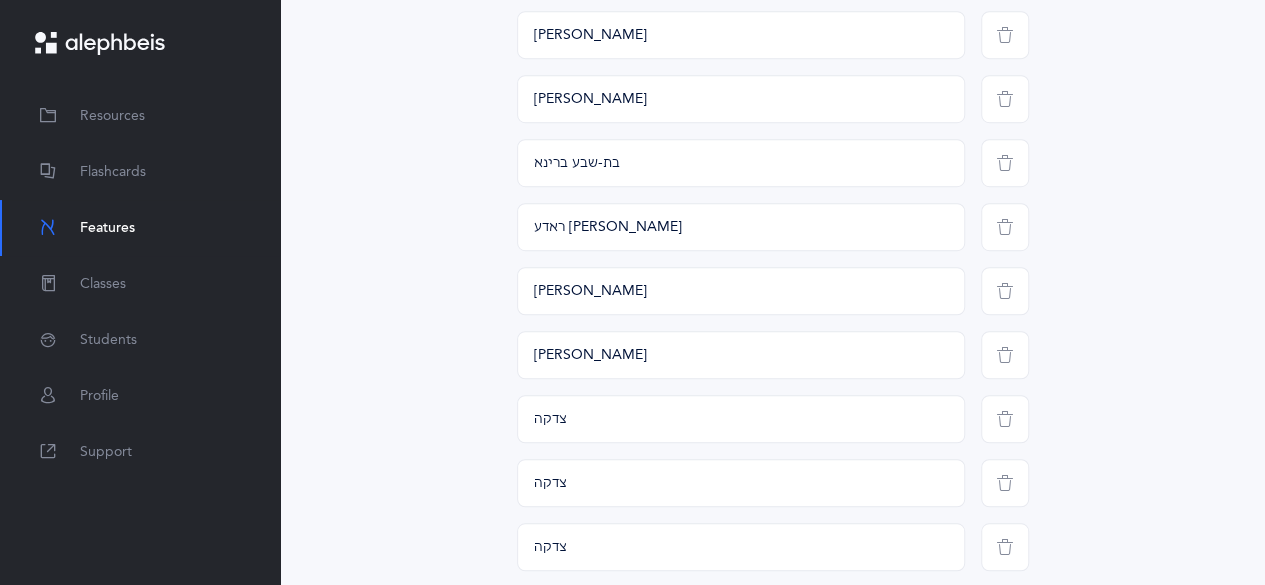 click at bounding box center [1005, 227] 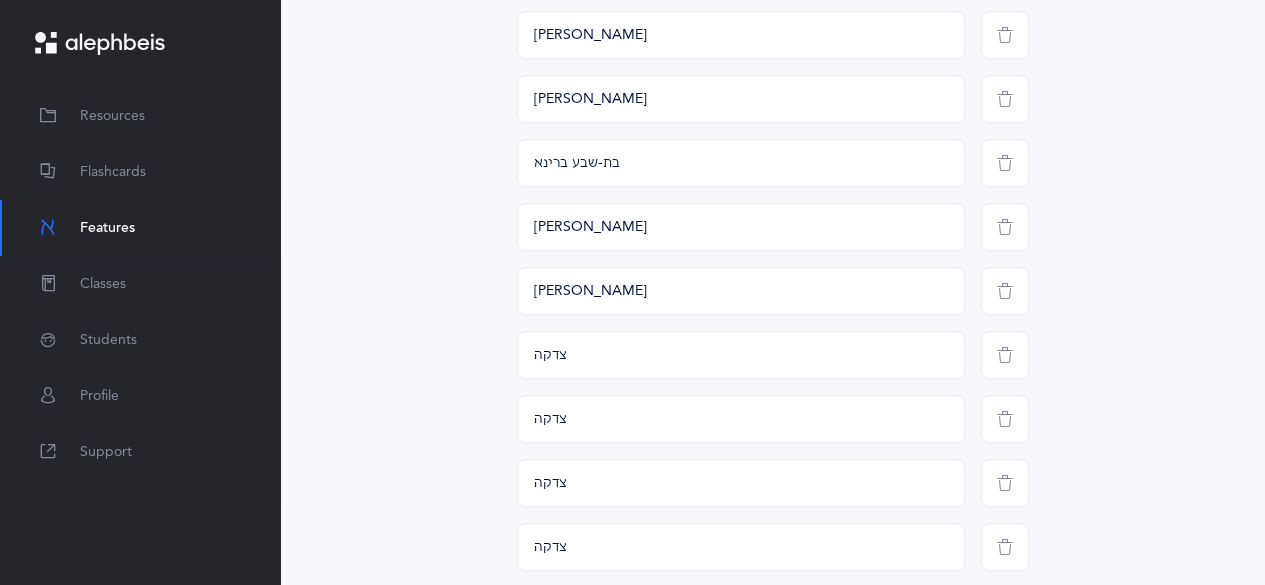 click at bounding box center [1005, 163] 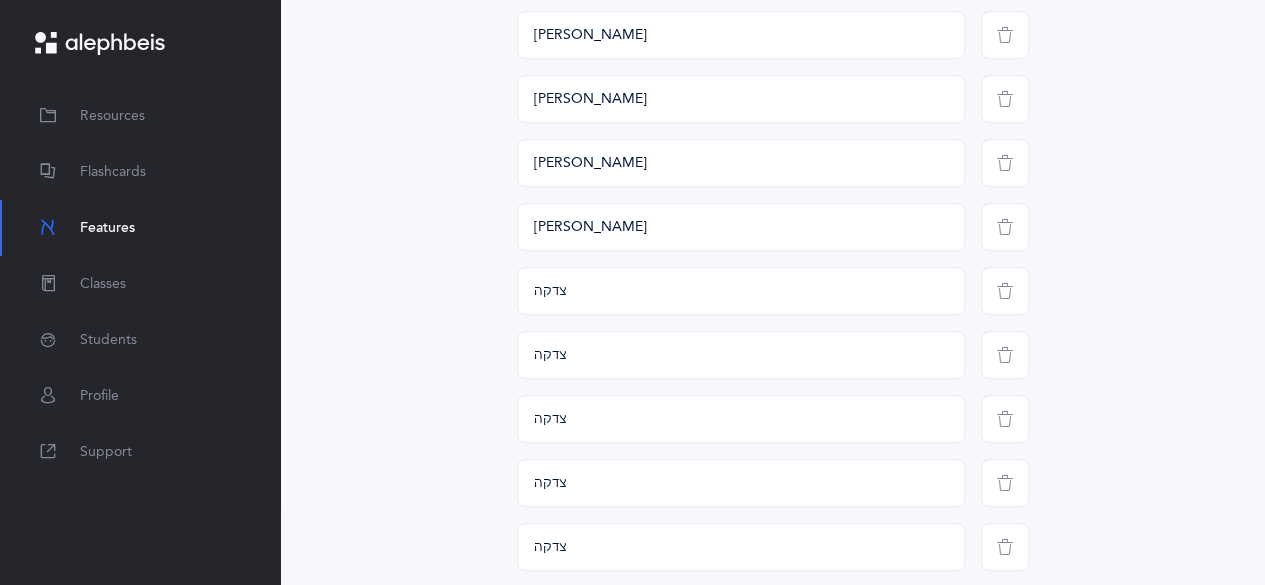 click at bounding box center (1005, 99) 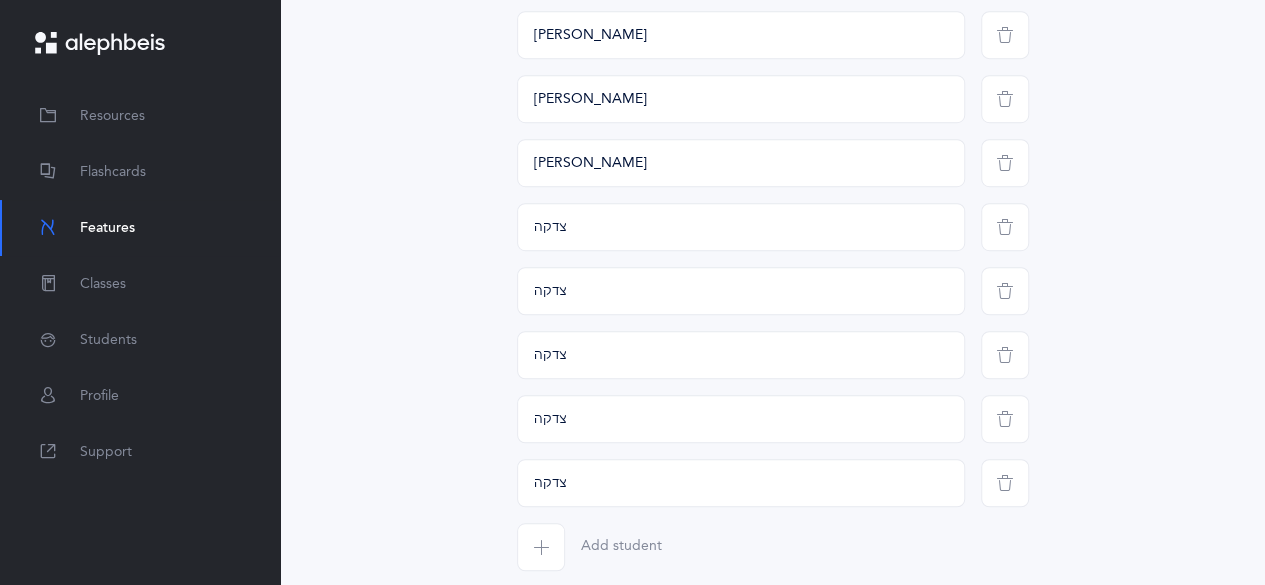 click at bounding box center [1005, 35] 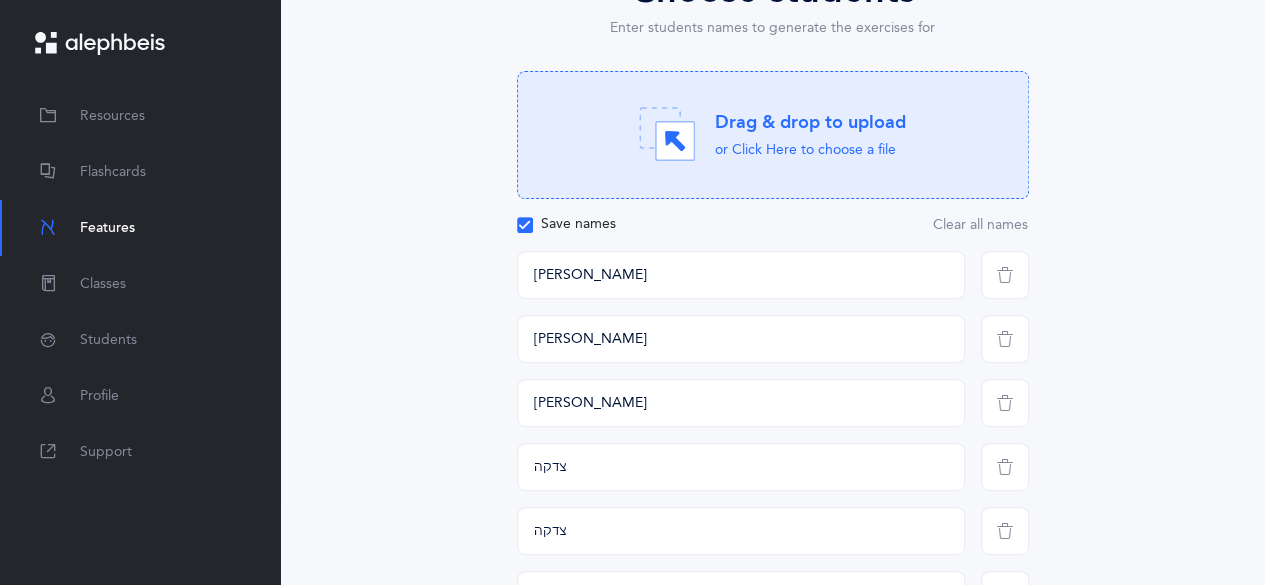 scroll, scrollTop: 264, scrollLeft: 0, axis: vertical 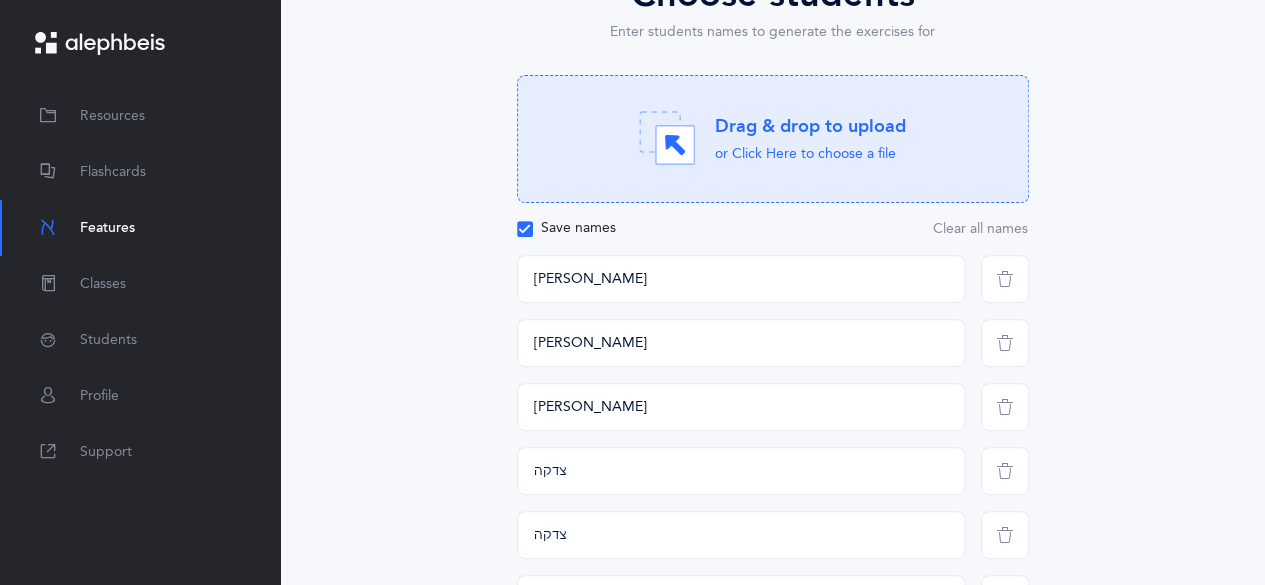 click at bounding box center [1005, 279] 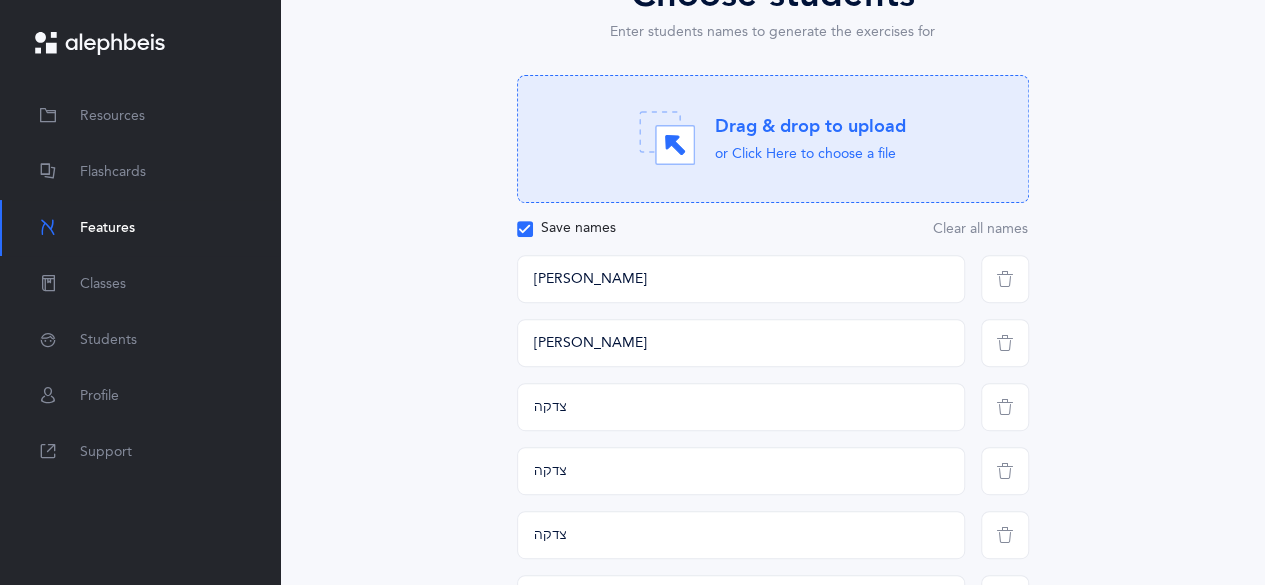 click at bounding box center (1005, 279) 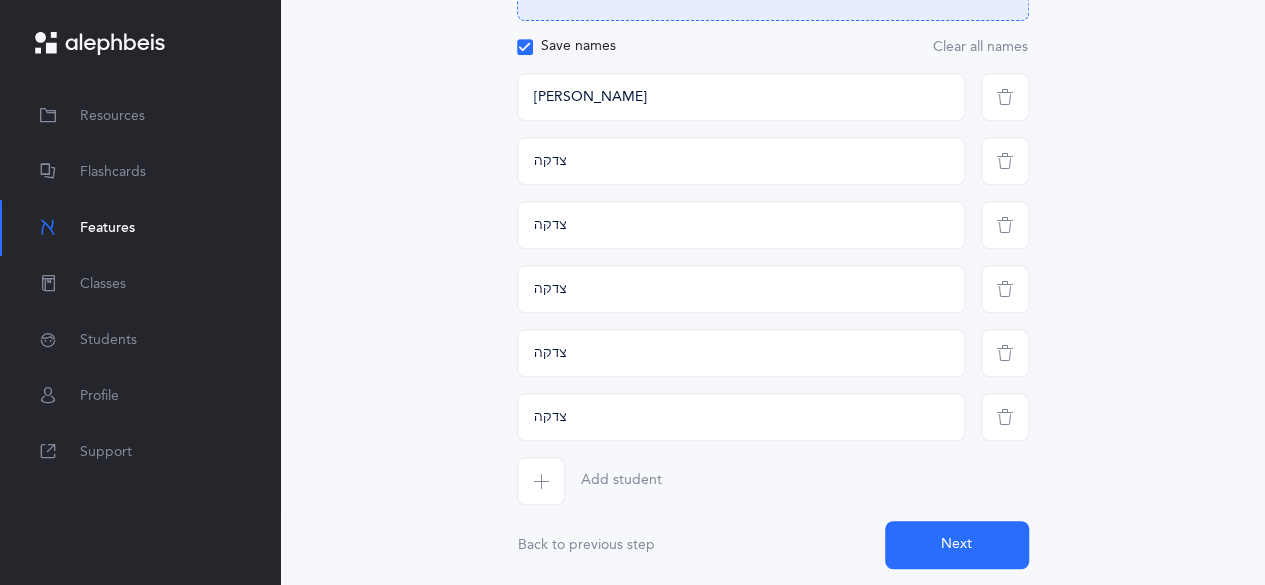 scroll, scrollTop: 509, scrollLeft: 0, axis: vertical 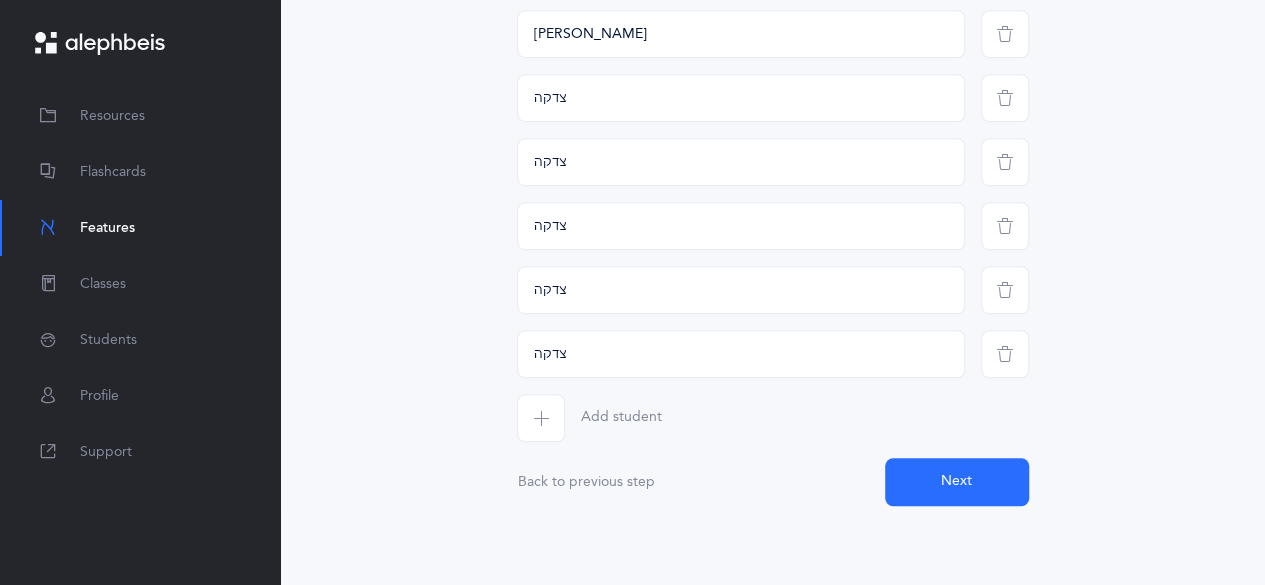 click on "Next" at bounding box center (957, 482) 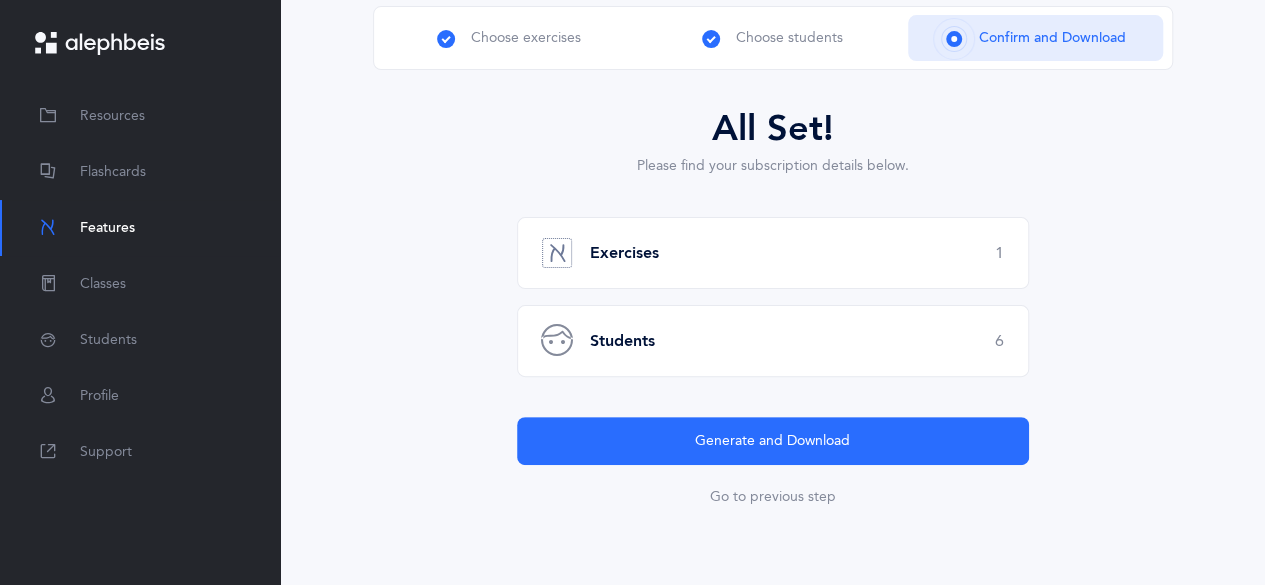 scroll, scrollTop: 129, scrollLeft: 0, axis: vertical 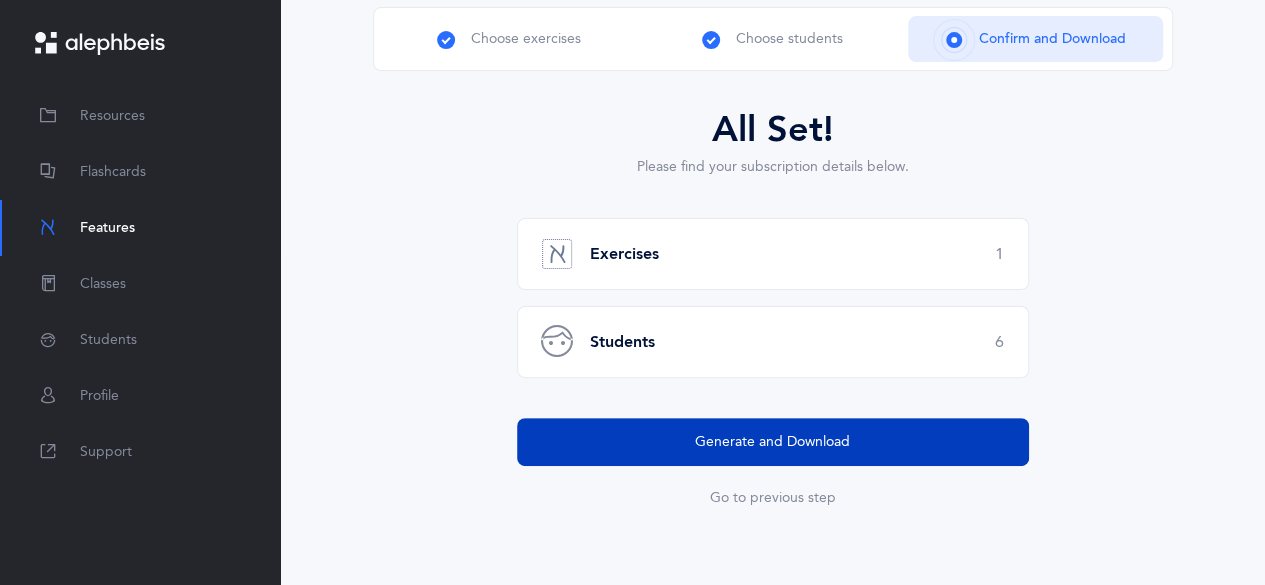 click on "Generate and Download" at bounding box center (773, 442) 